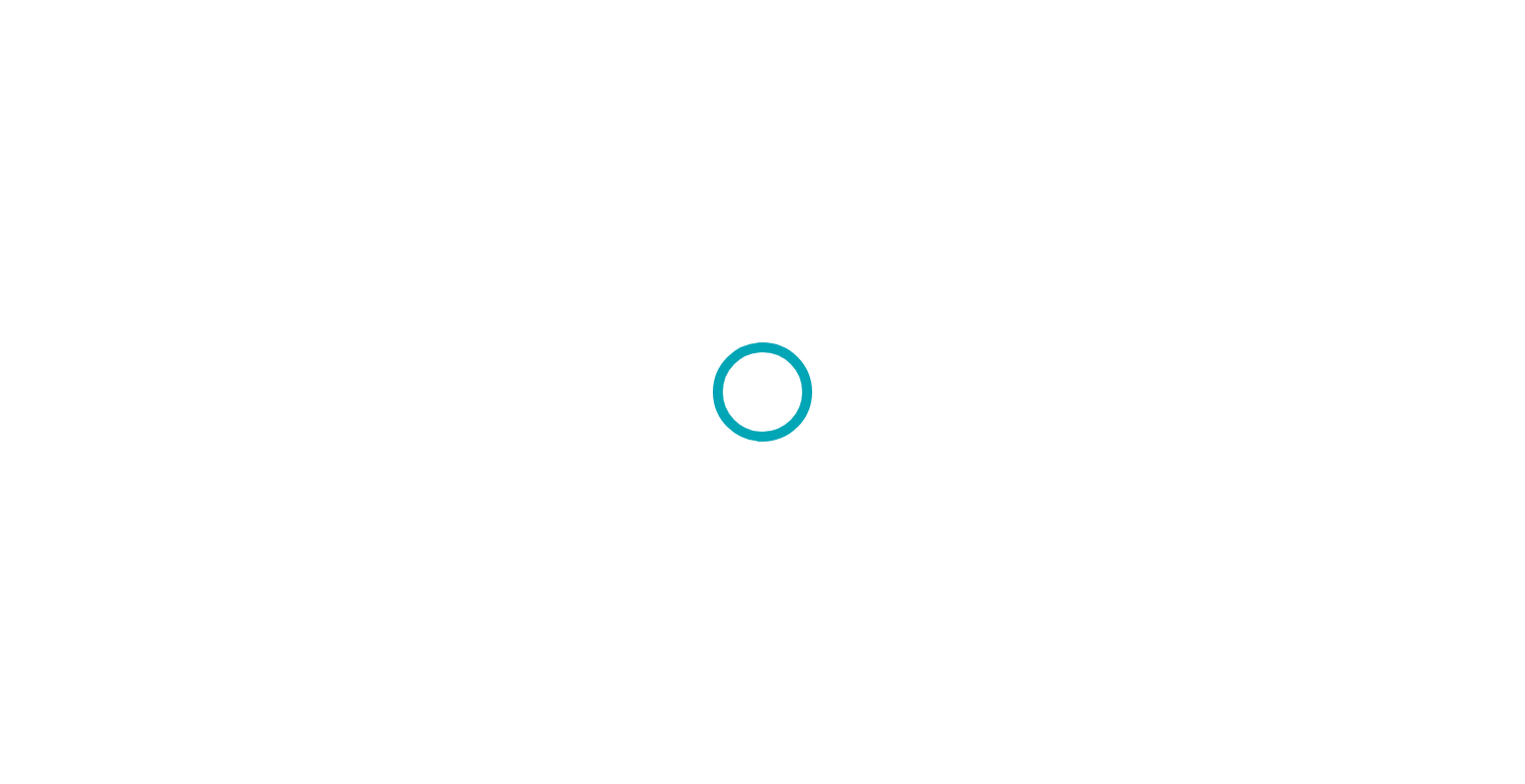 scroll, scrollTop: 0, scrollLeft: 0, axis: both 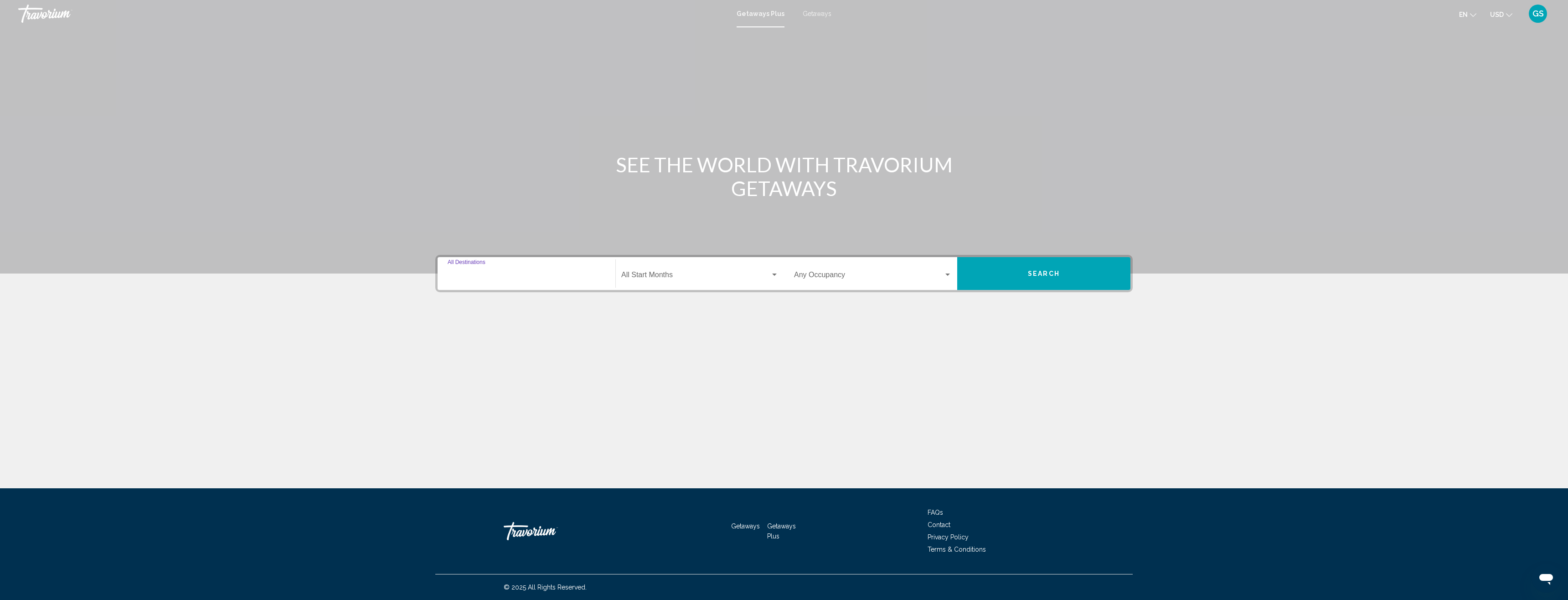 click on "Destination All Destinations" at bounding box center [526, 277] 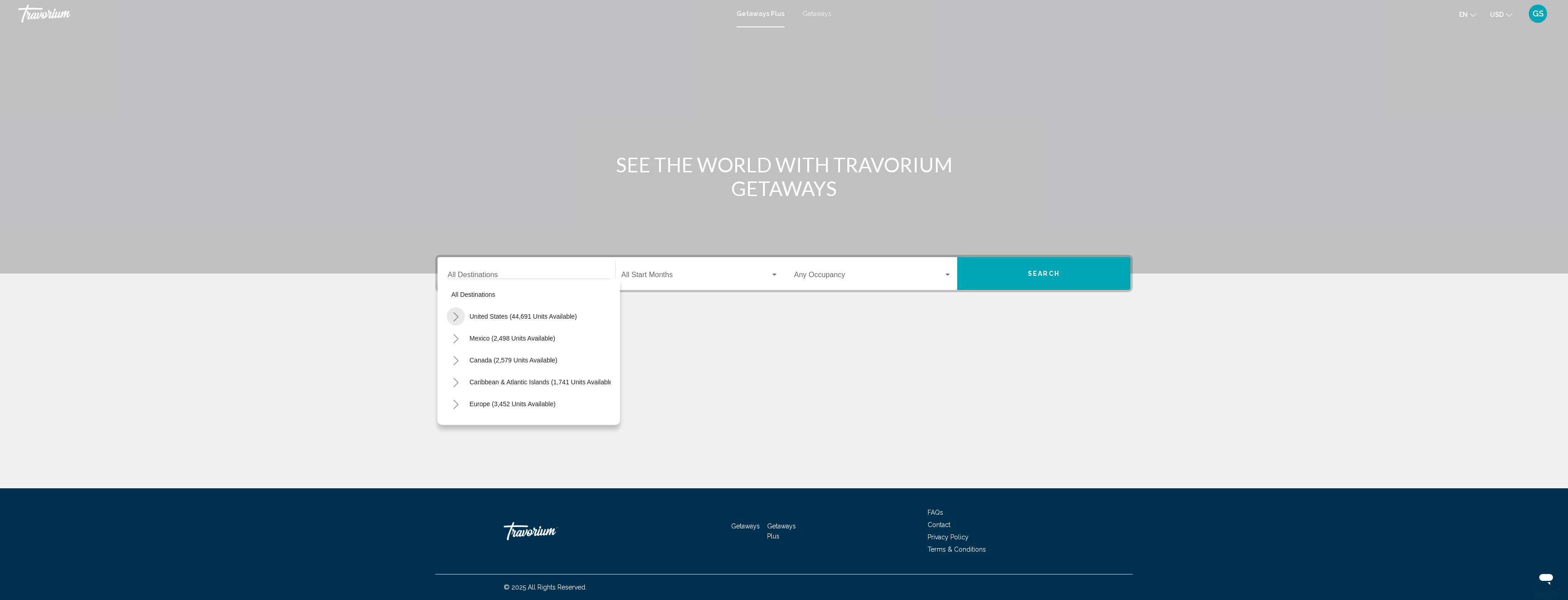 click 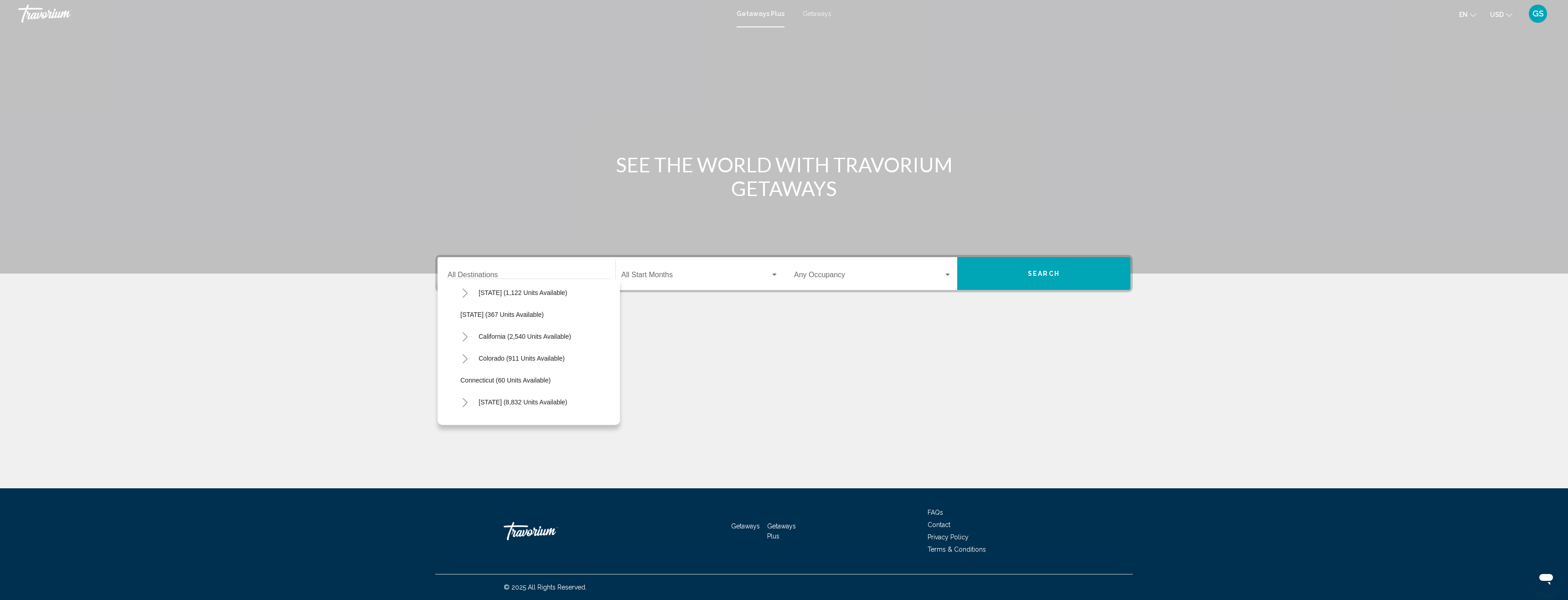 scroll, scrollTop: 0, scrollLeft: 0, axis: both 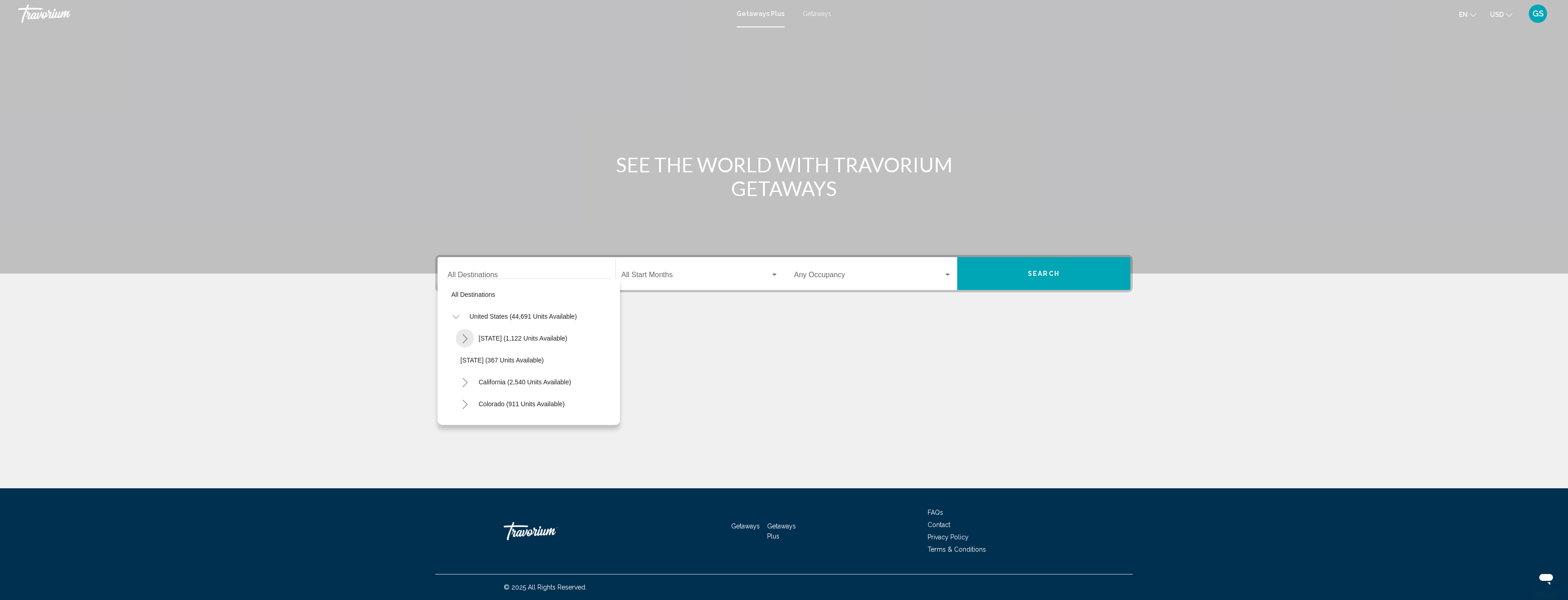 click 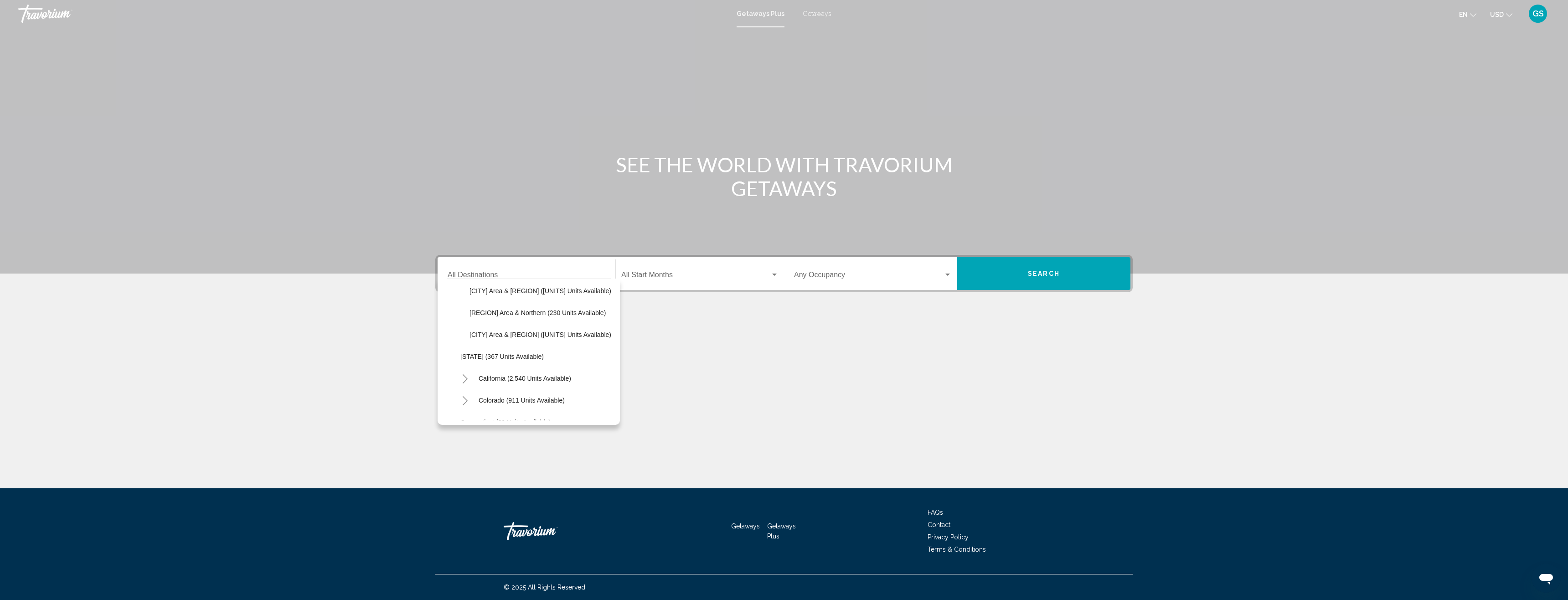 scroll, scrollTop: 137, scrollLeft: 0, axis: vertical 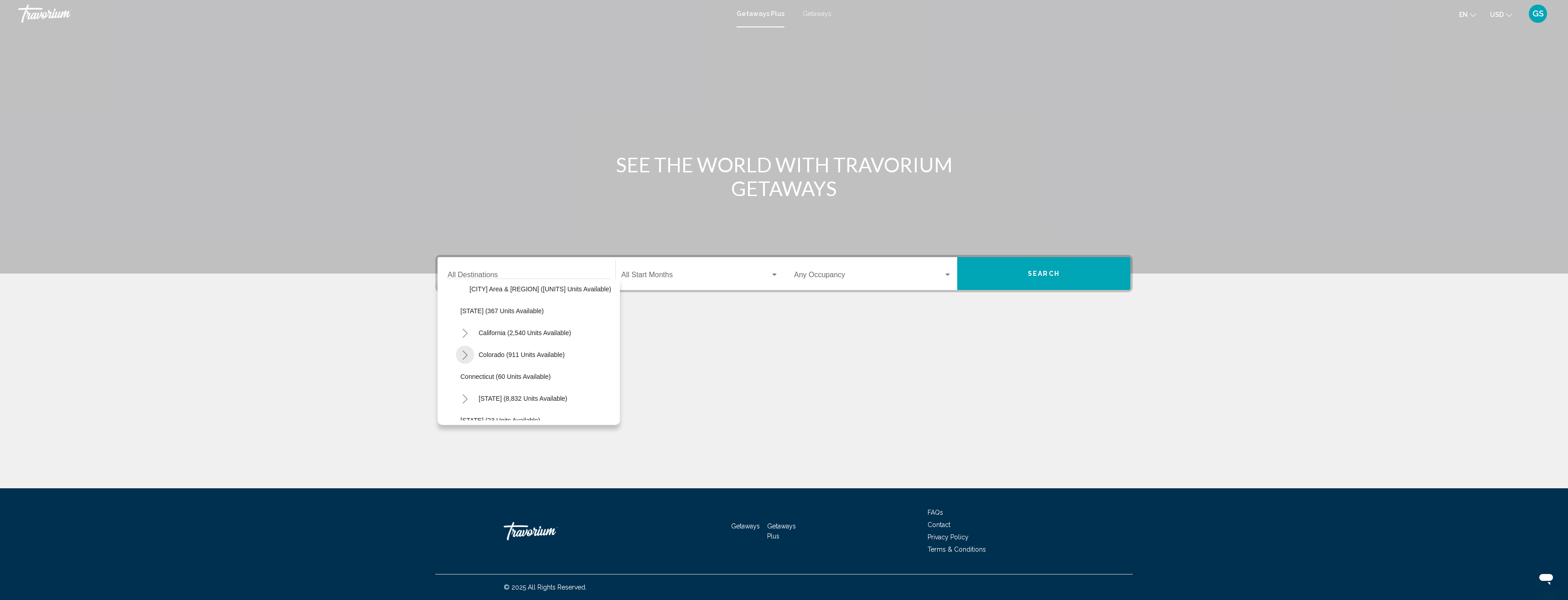 click 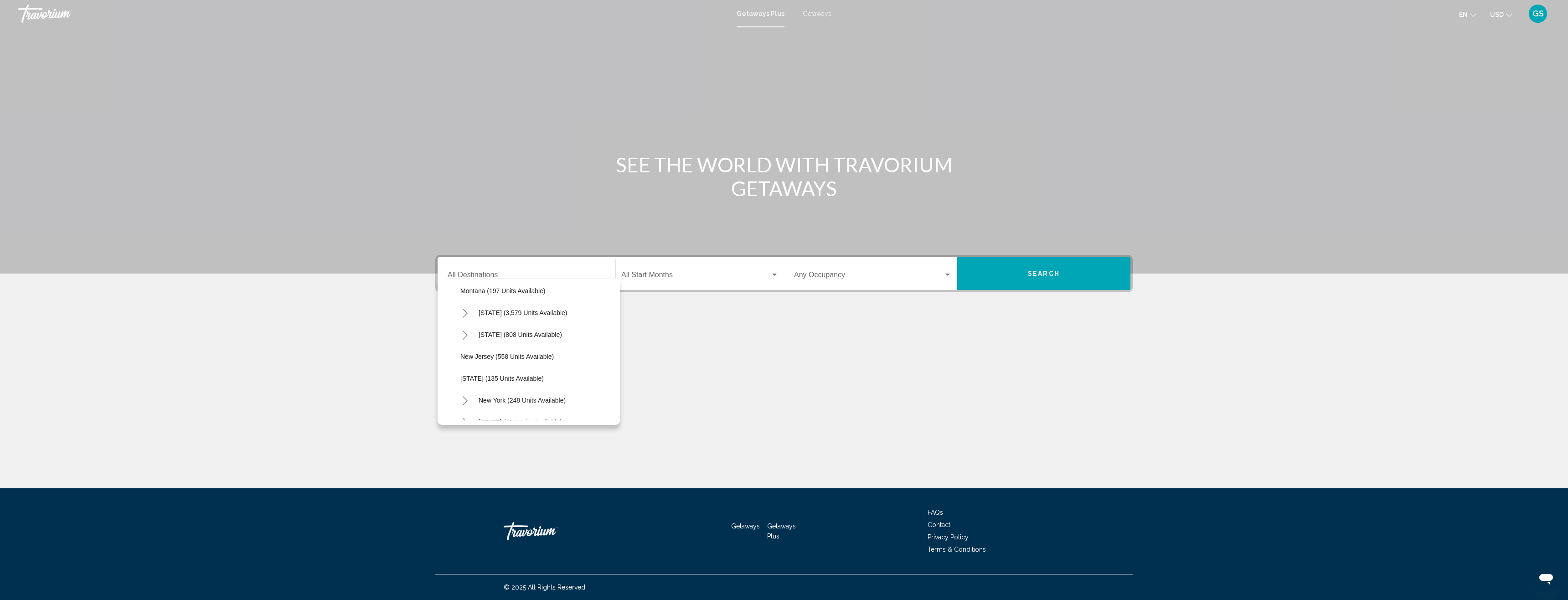 scroll, scrollTop: 729, scrollLeft: 0, axis: vertical 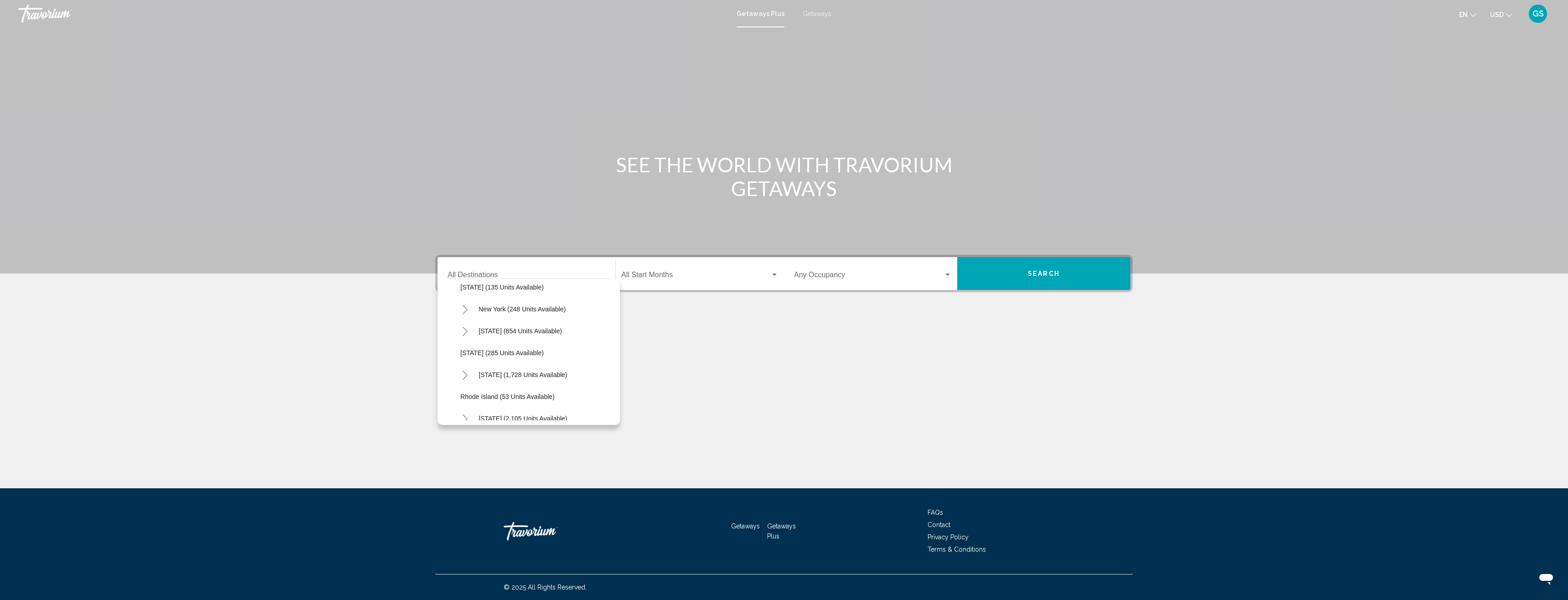 click 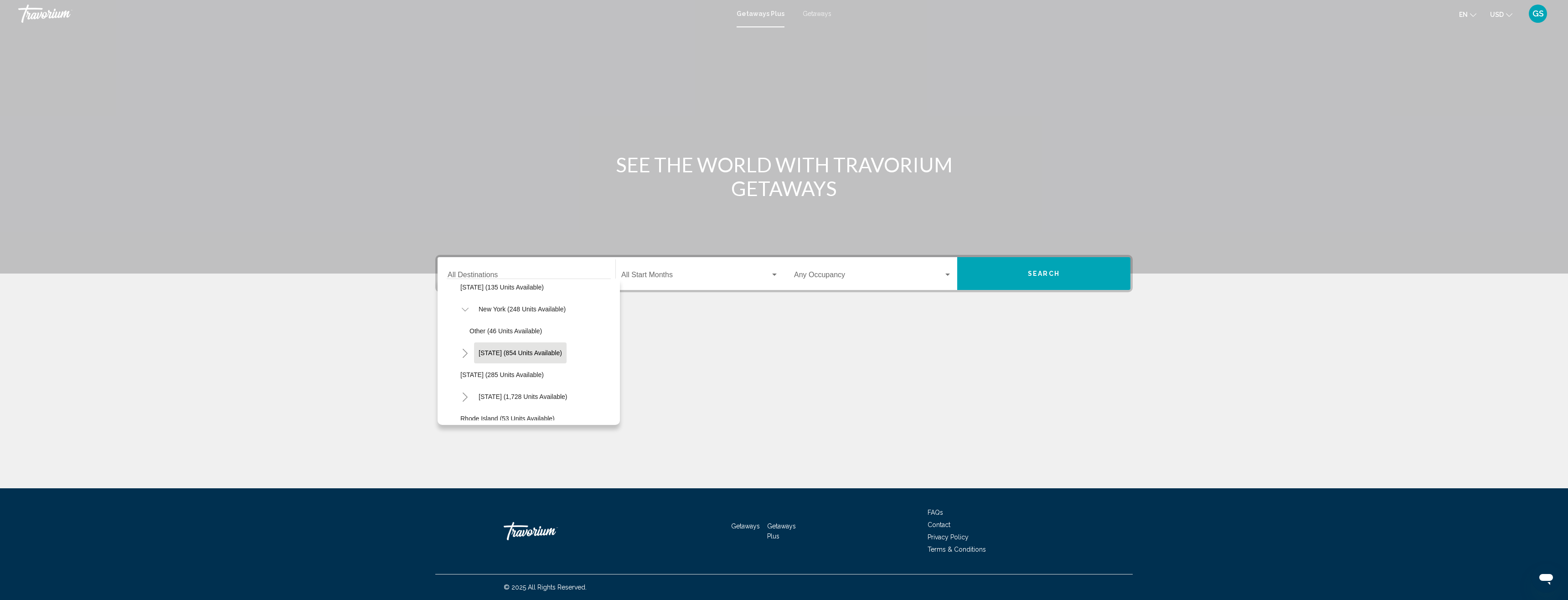 scroll, scrollTop: 775, scrollLeft: 0, axis: vertical 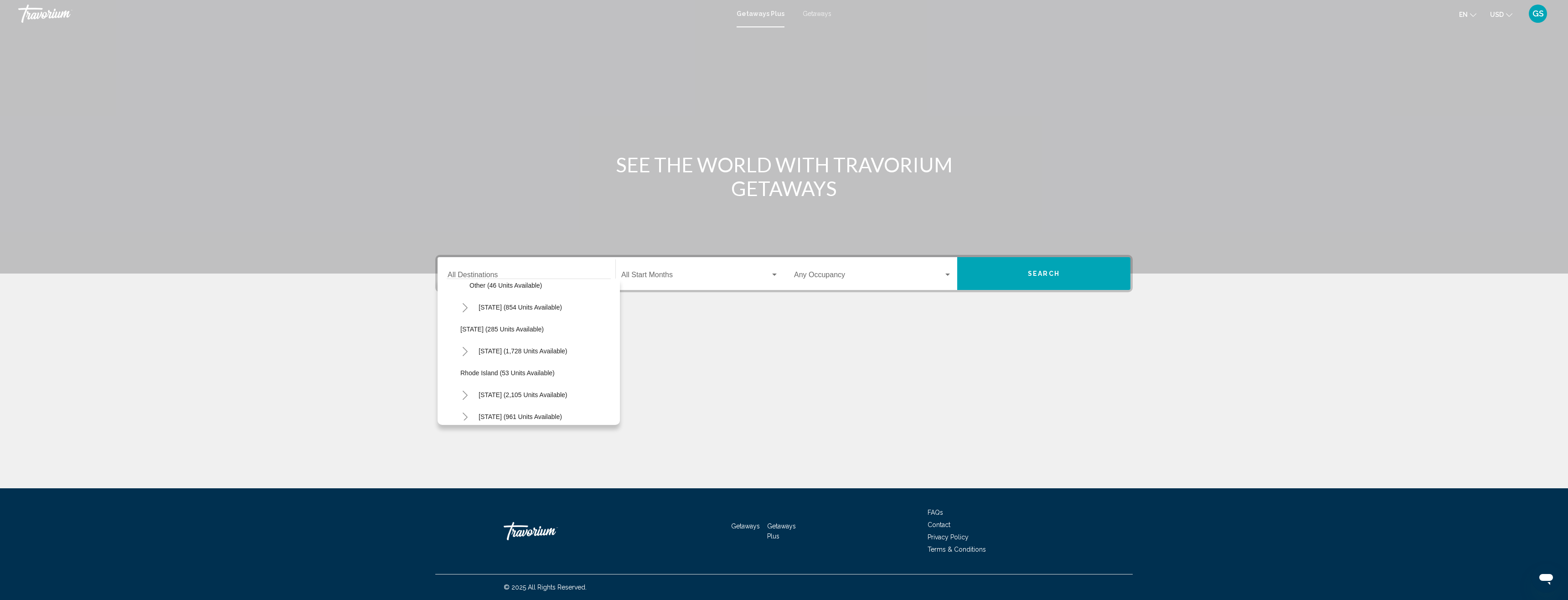 click 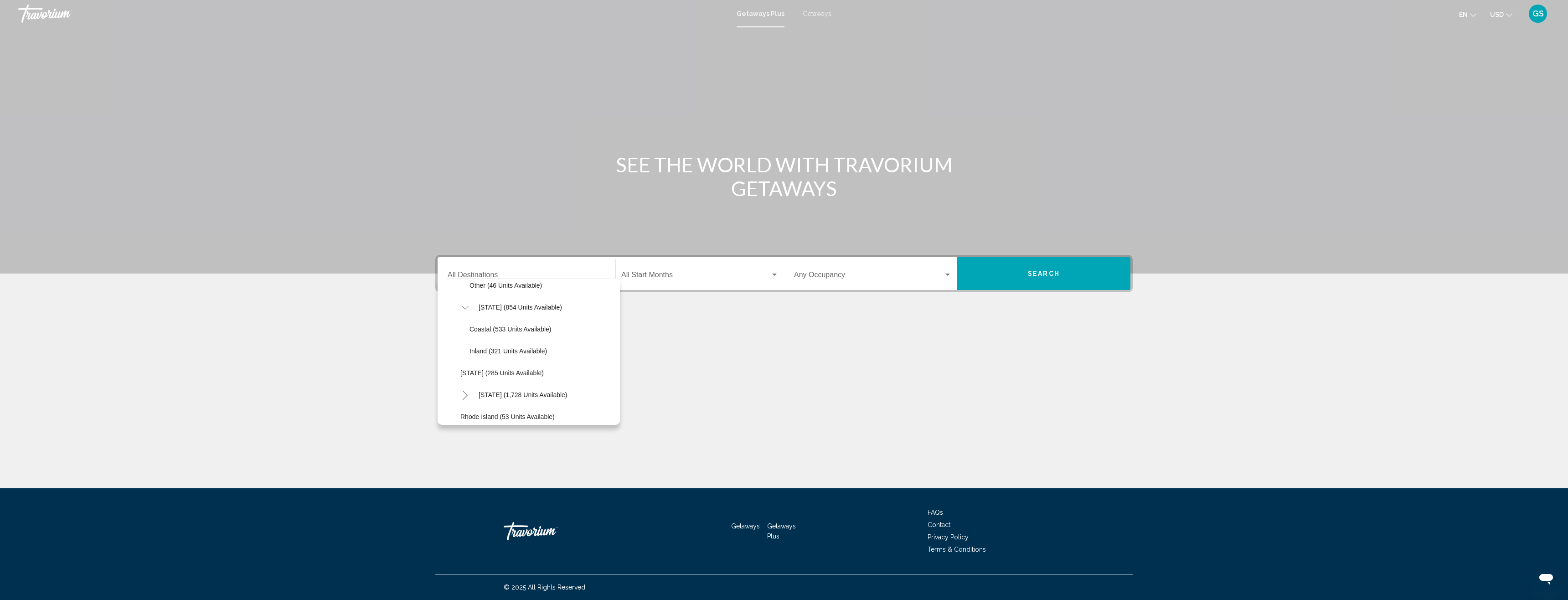 scroll, scrollTop: 821, scrollLeft: 0, axis: vertical 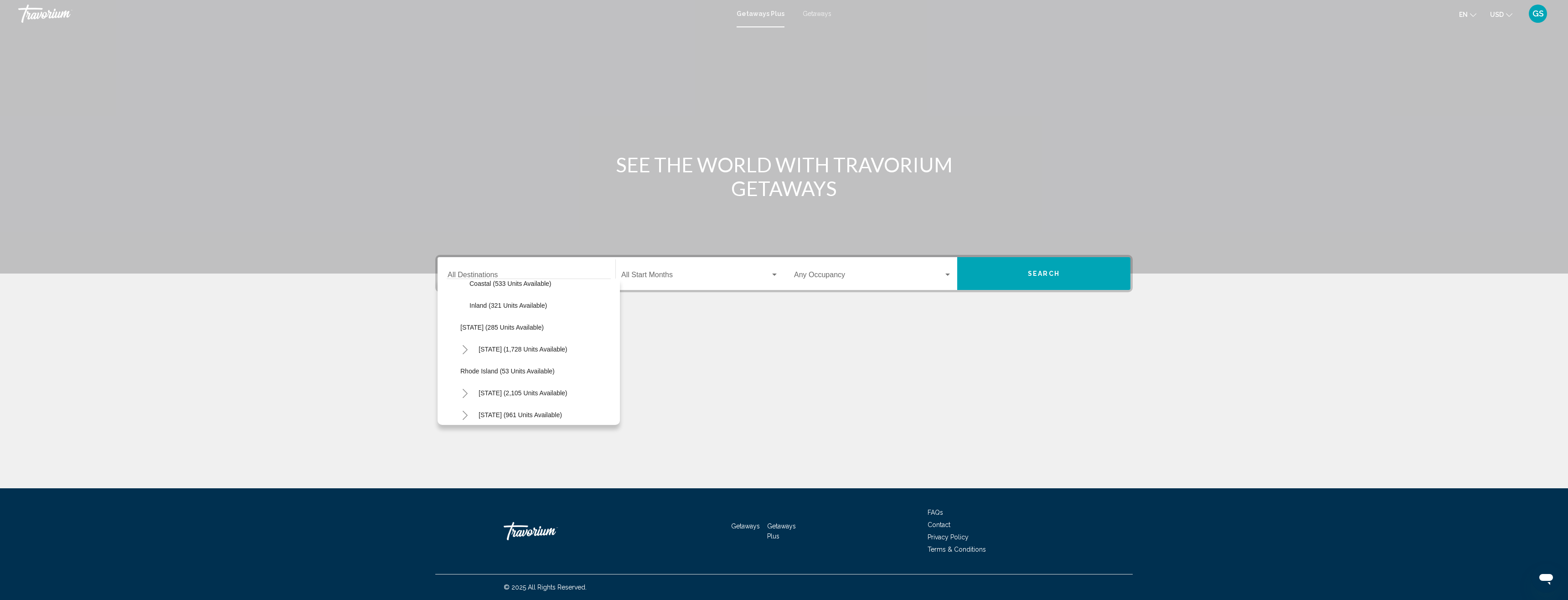 click 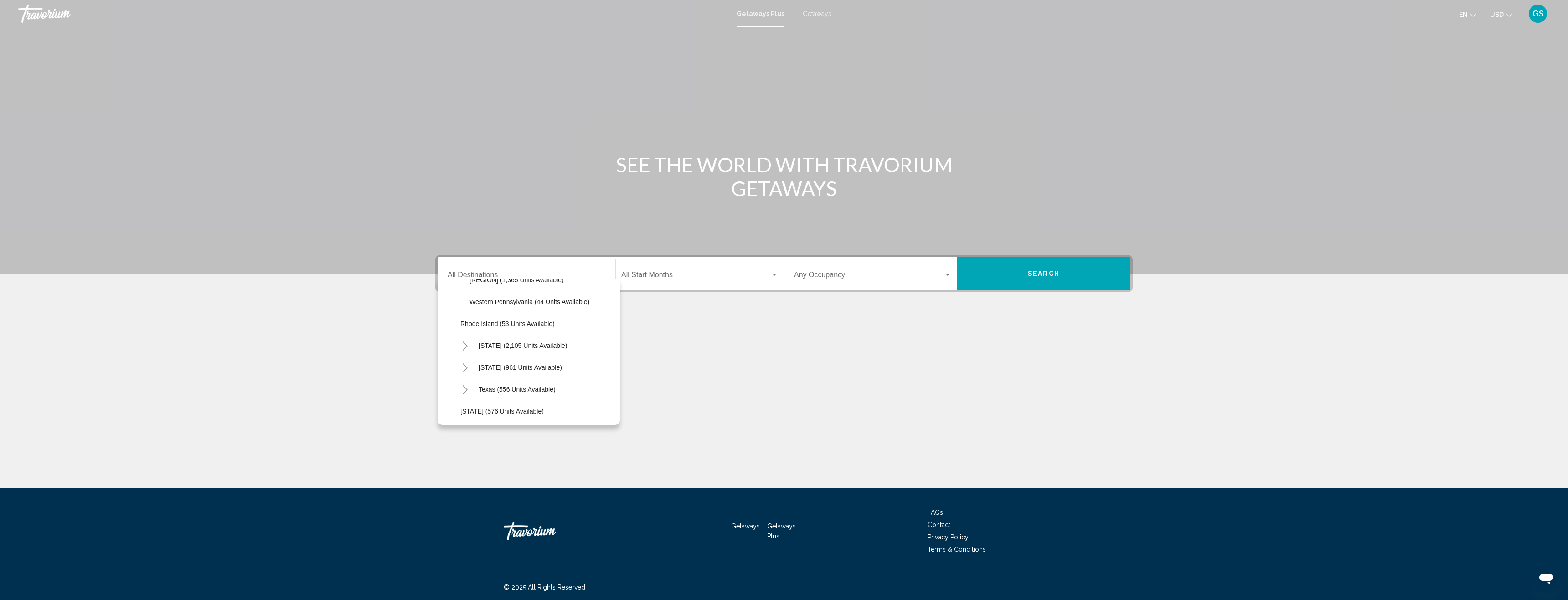 scroll, scrollTop: 957, scrollLeft: 0, axis: vertical 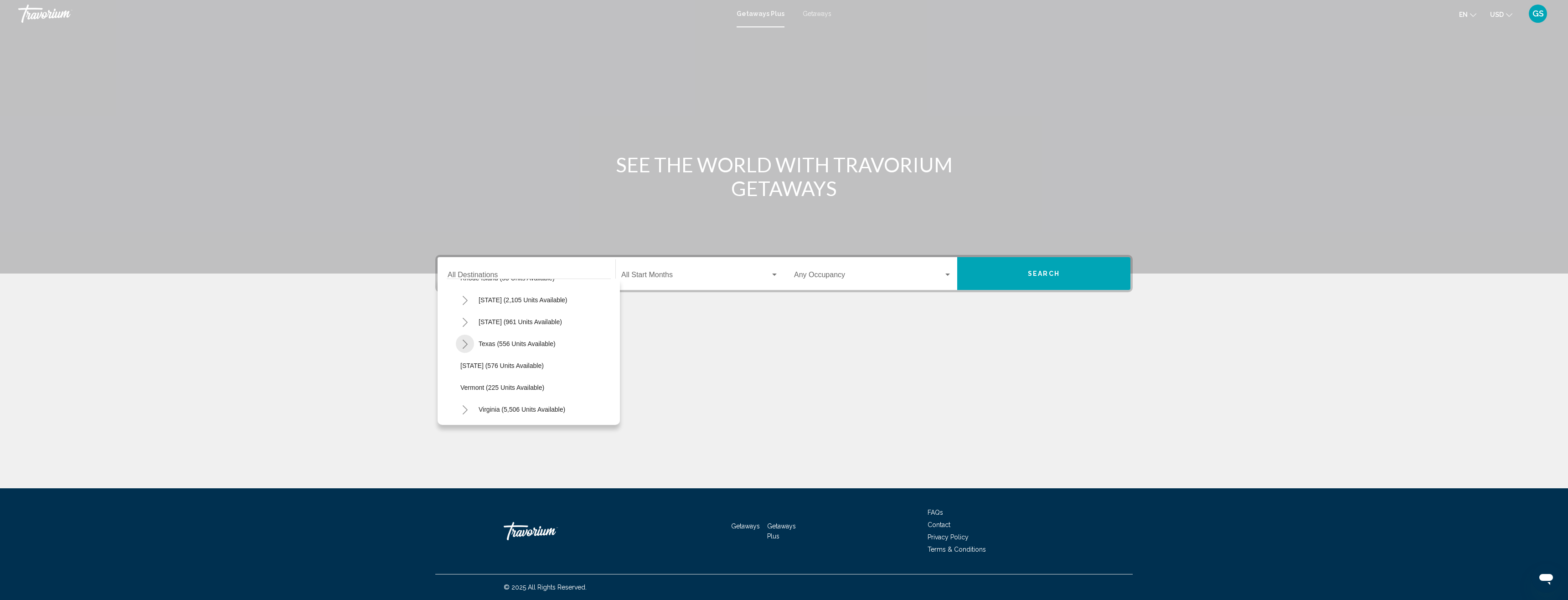 click 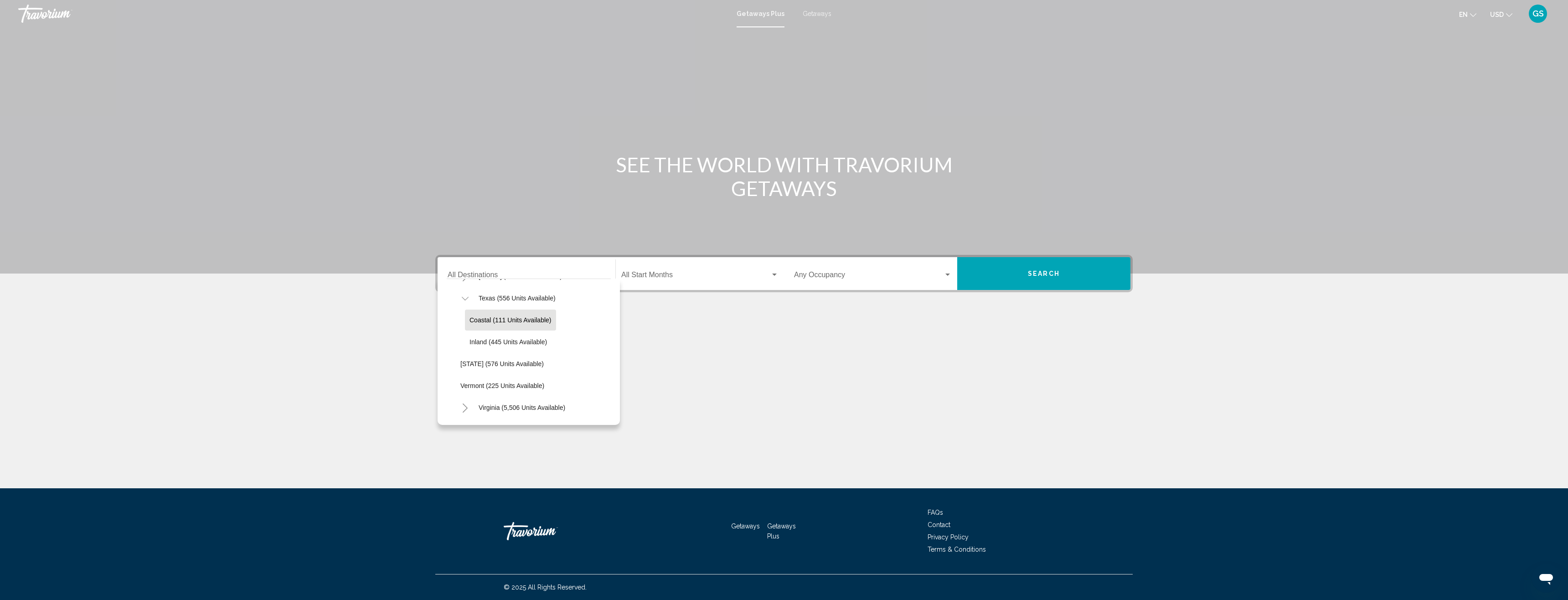 scroll, scrollTop: 1049, scrollLeft: 0, axis: vertical 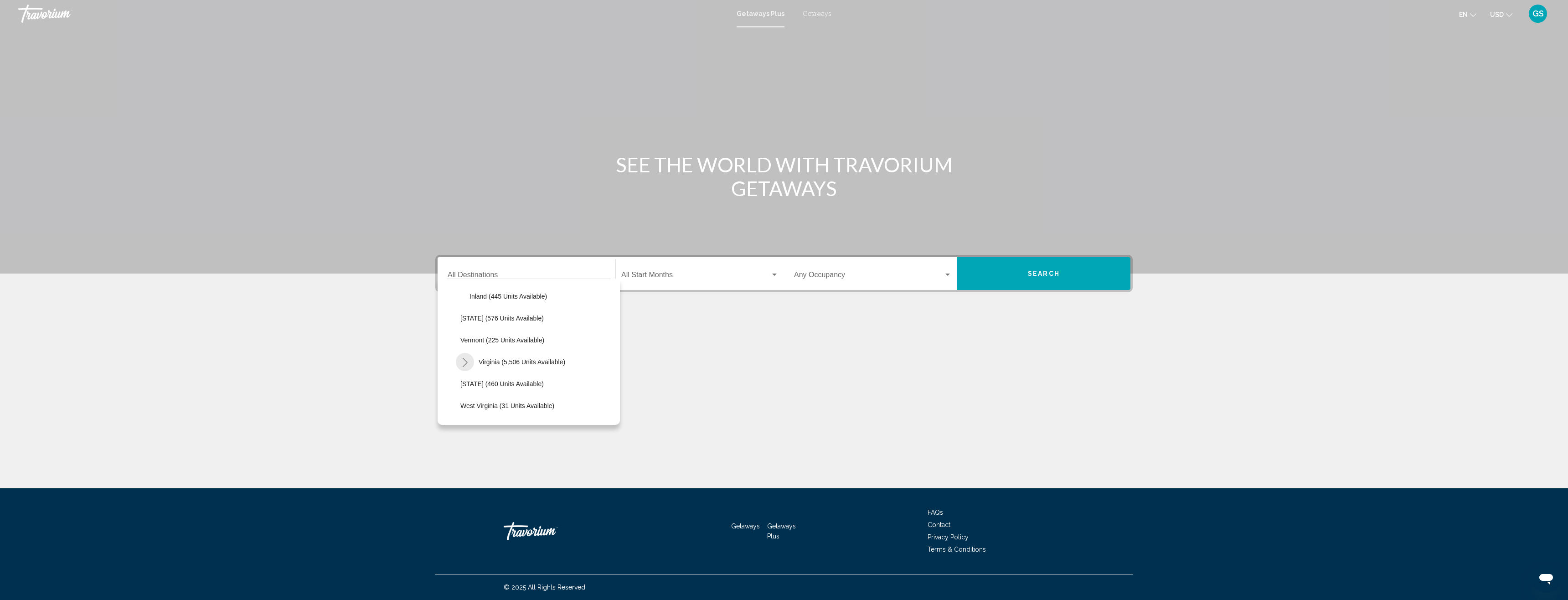 click 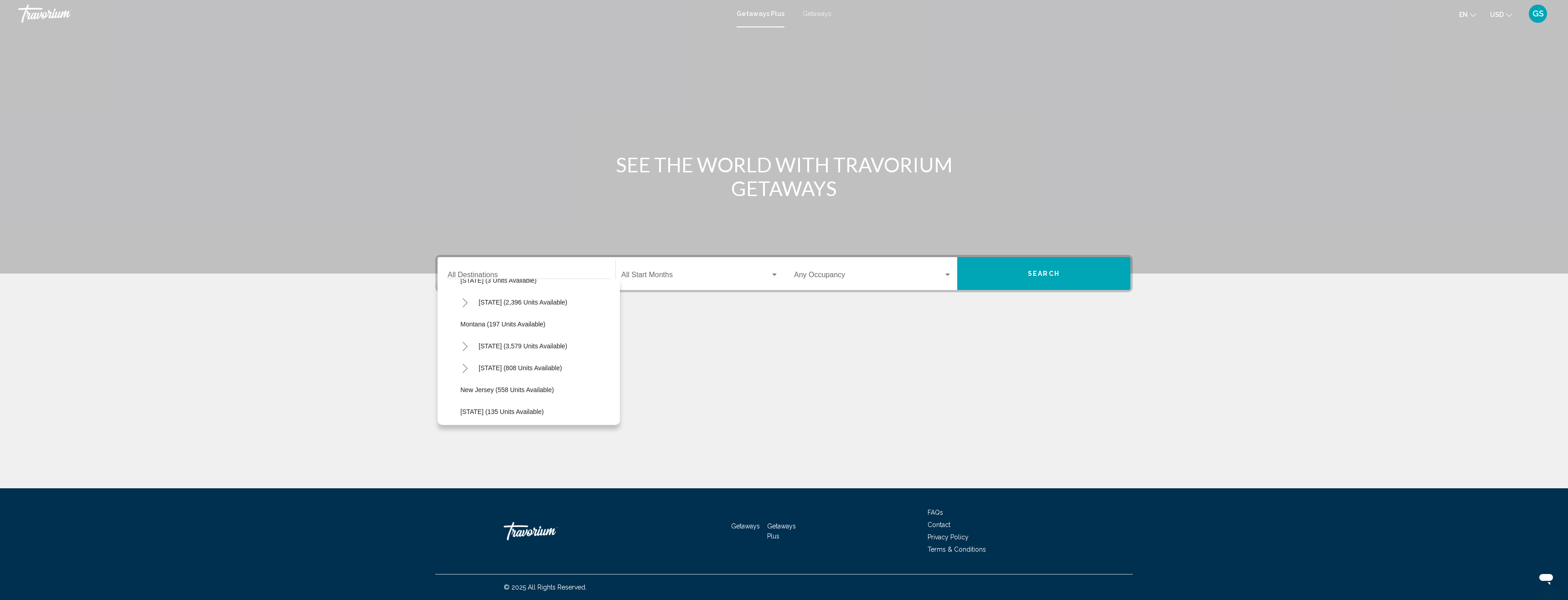 scroll, scrollTop: 514, scrollLeft: 0, axis: vertical 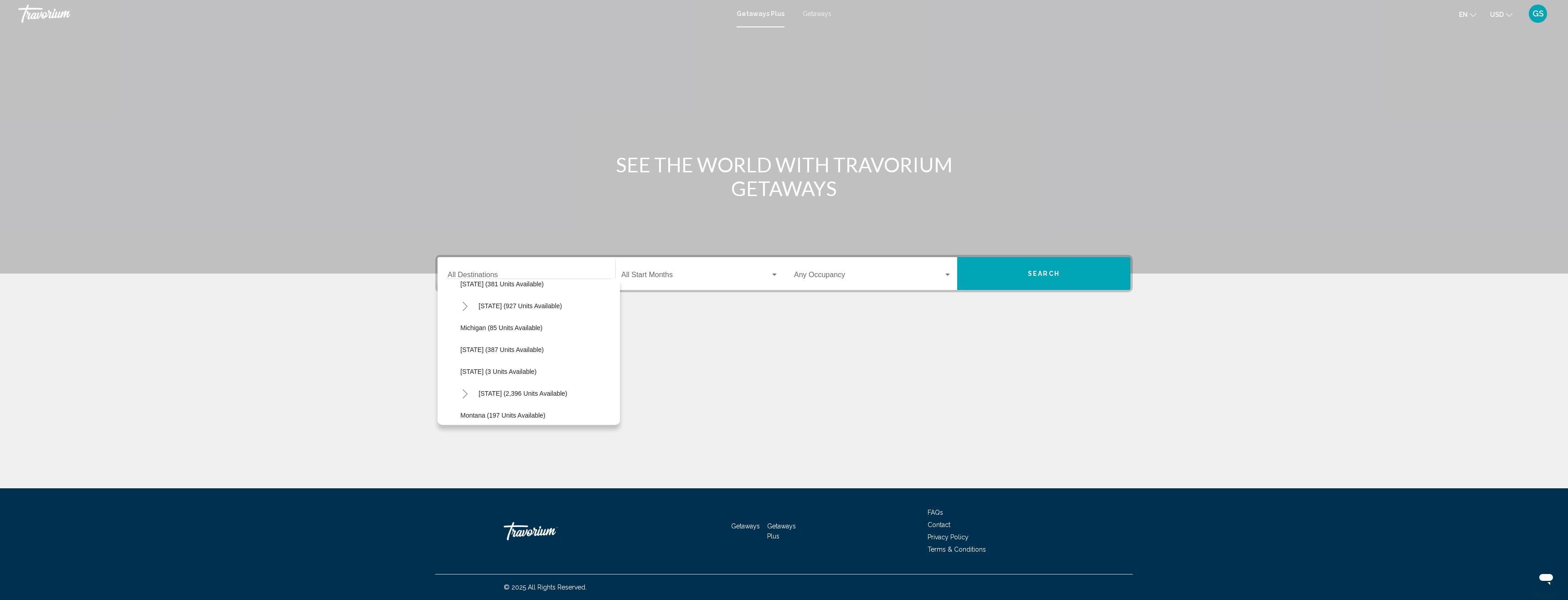 click at bounding box center (784, 349) 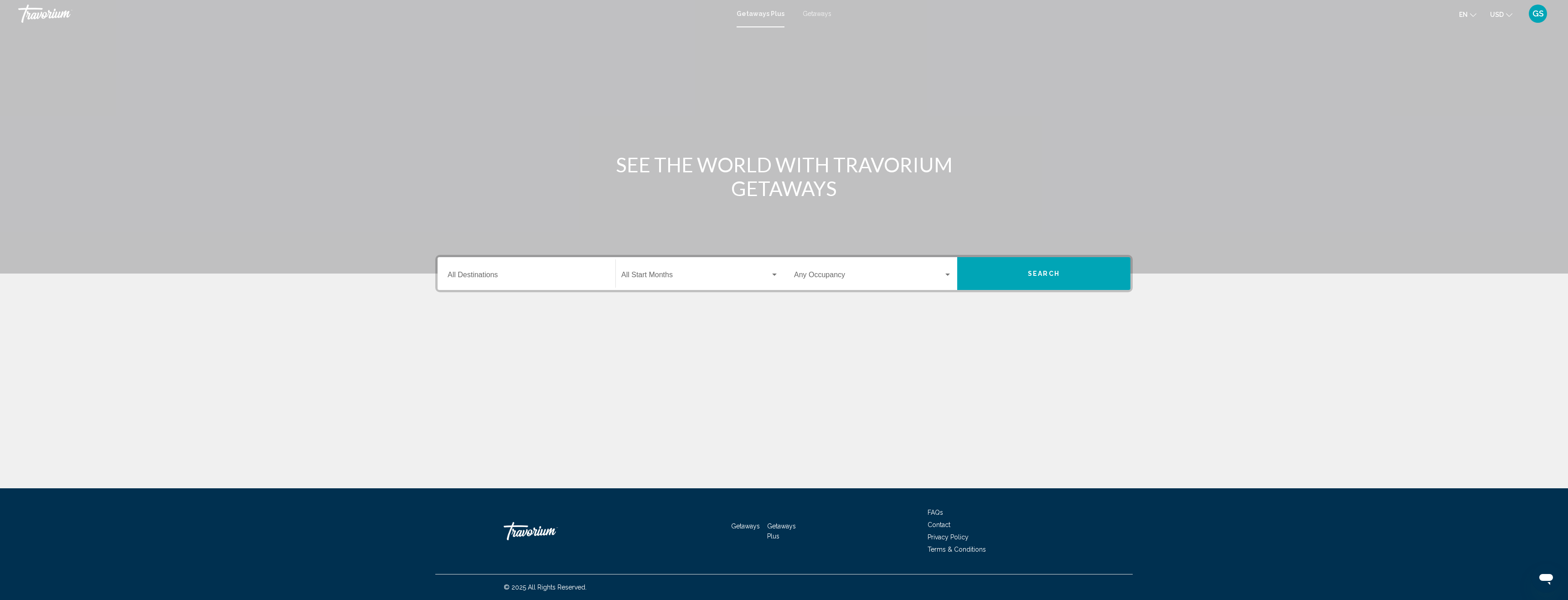 click on "Getaways" at bounding box center (817, 14) 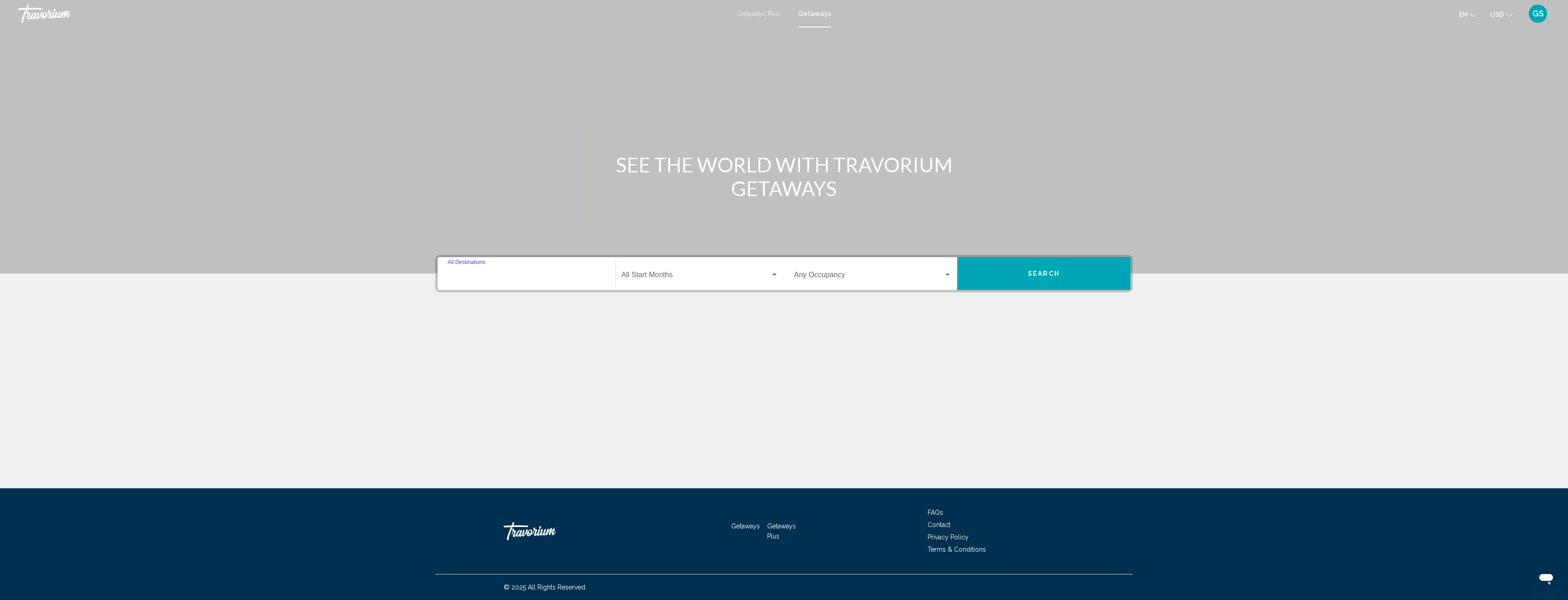 click on "Destination All Destinations" at bounding box center (526, 277) 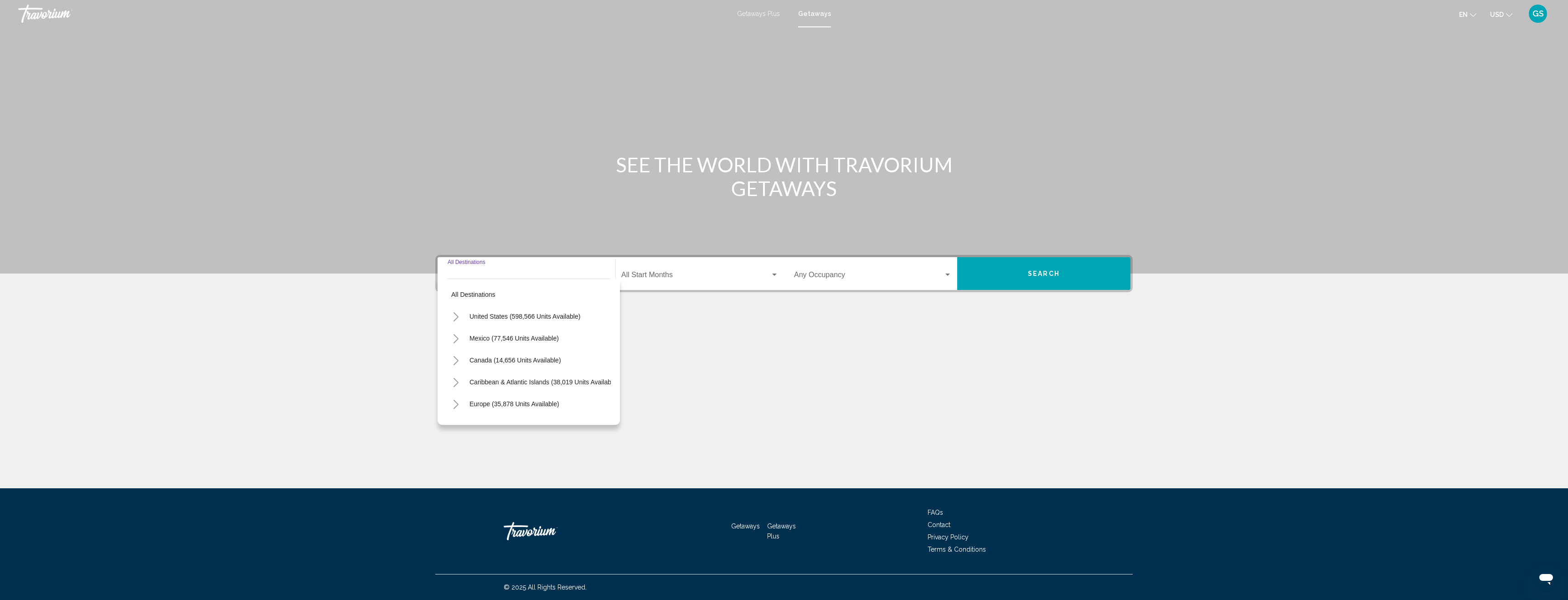 click 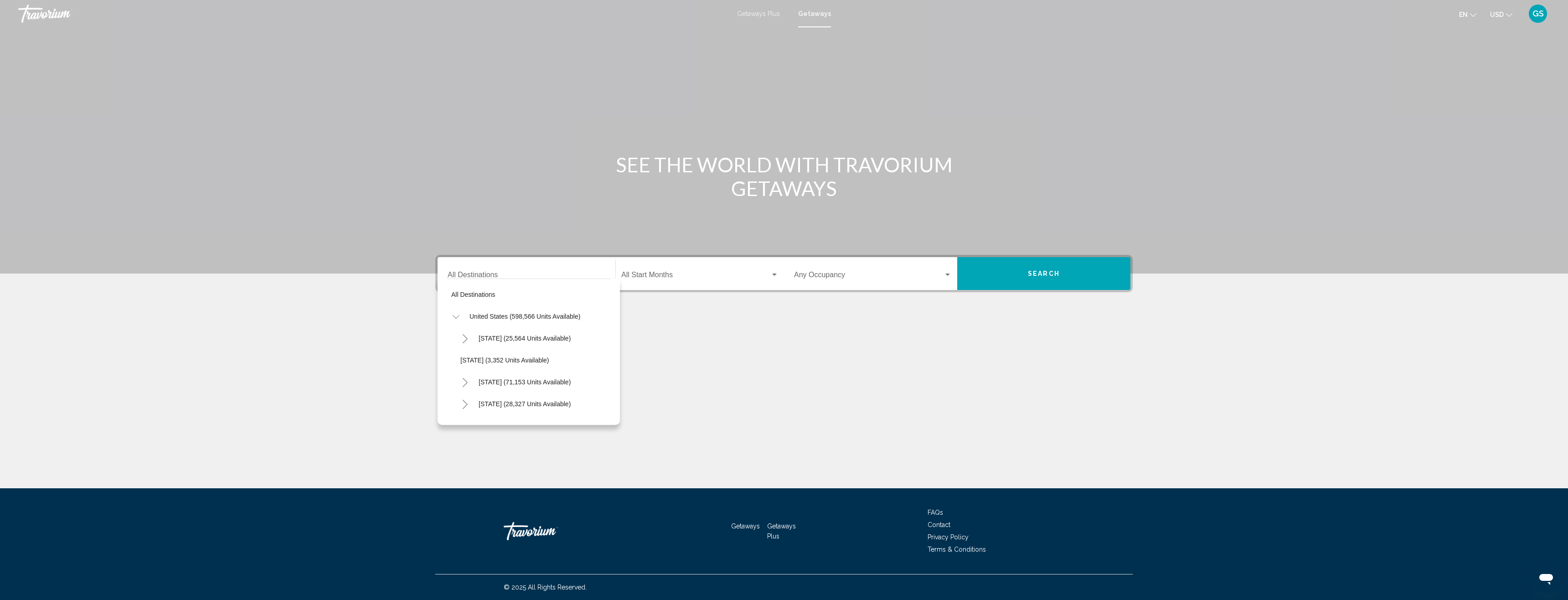 click 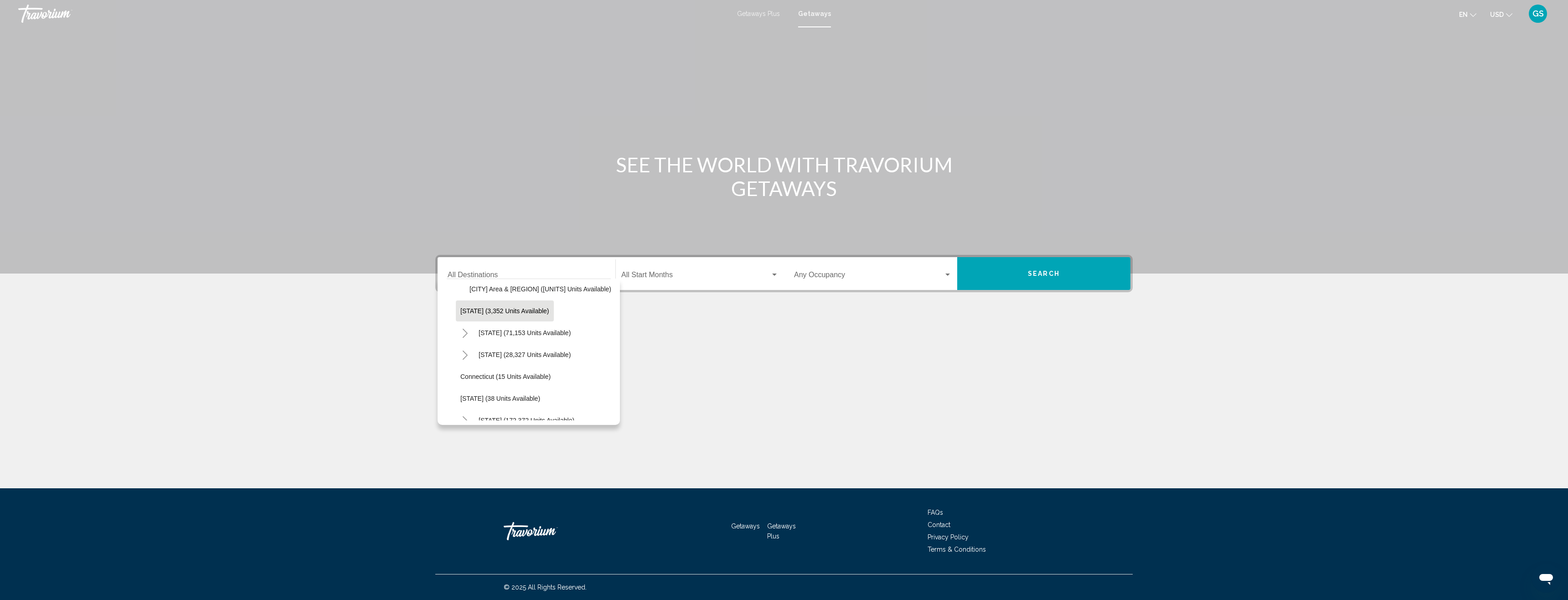 scroll, scrollTop: 91, scrollLeft: 0, axis: vertical 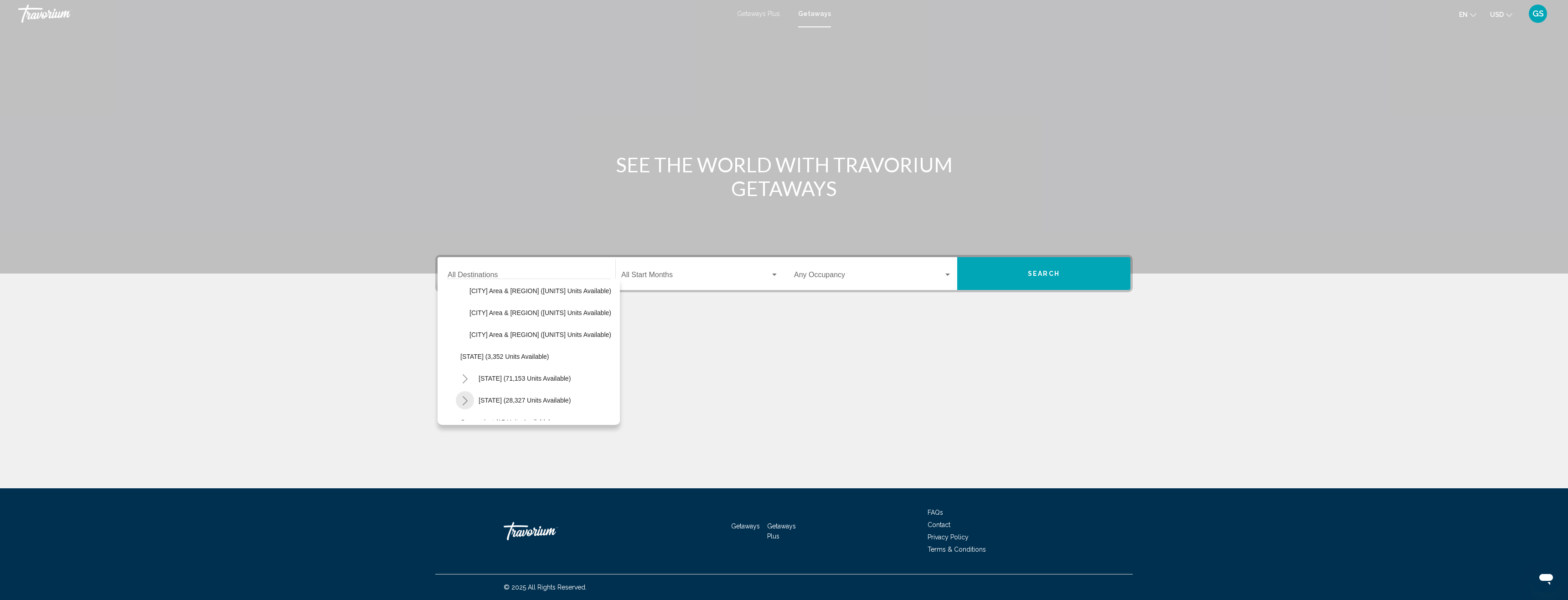 click 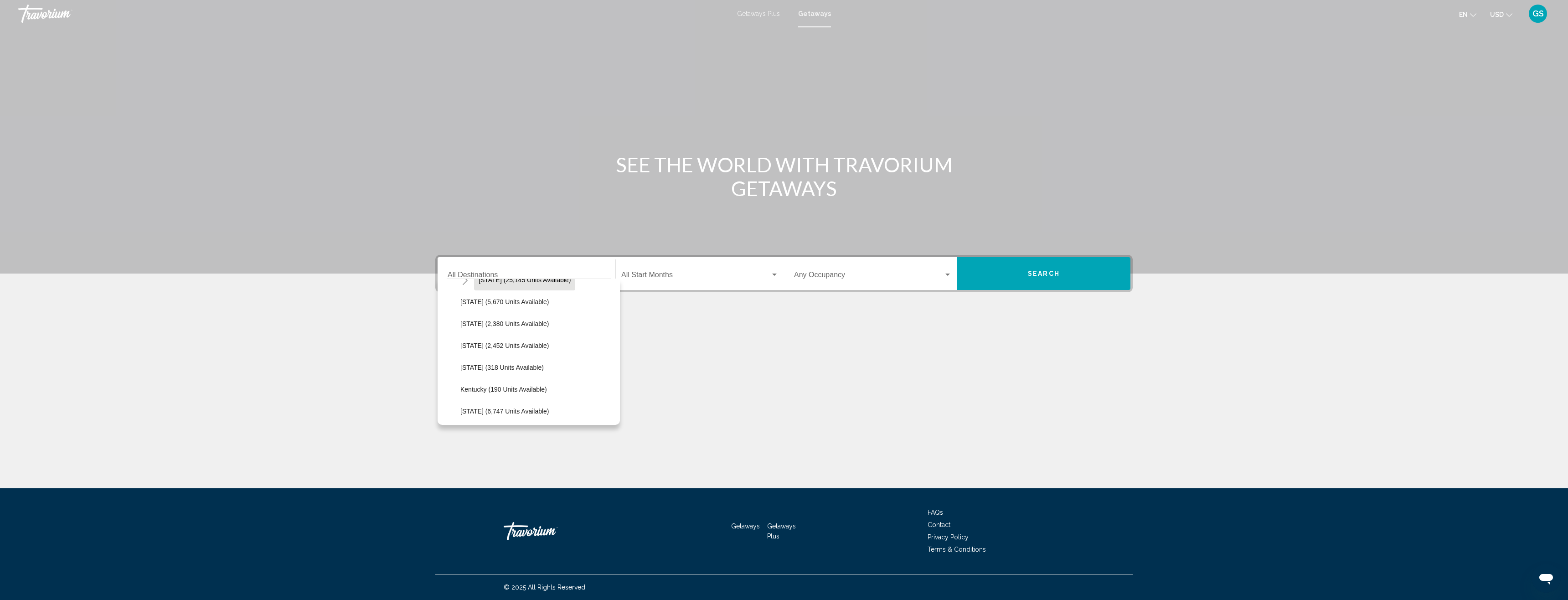 scroll, scrollTop: 410, scrollLeft: 0, axis: vertical 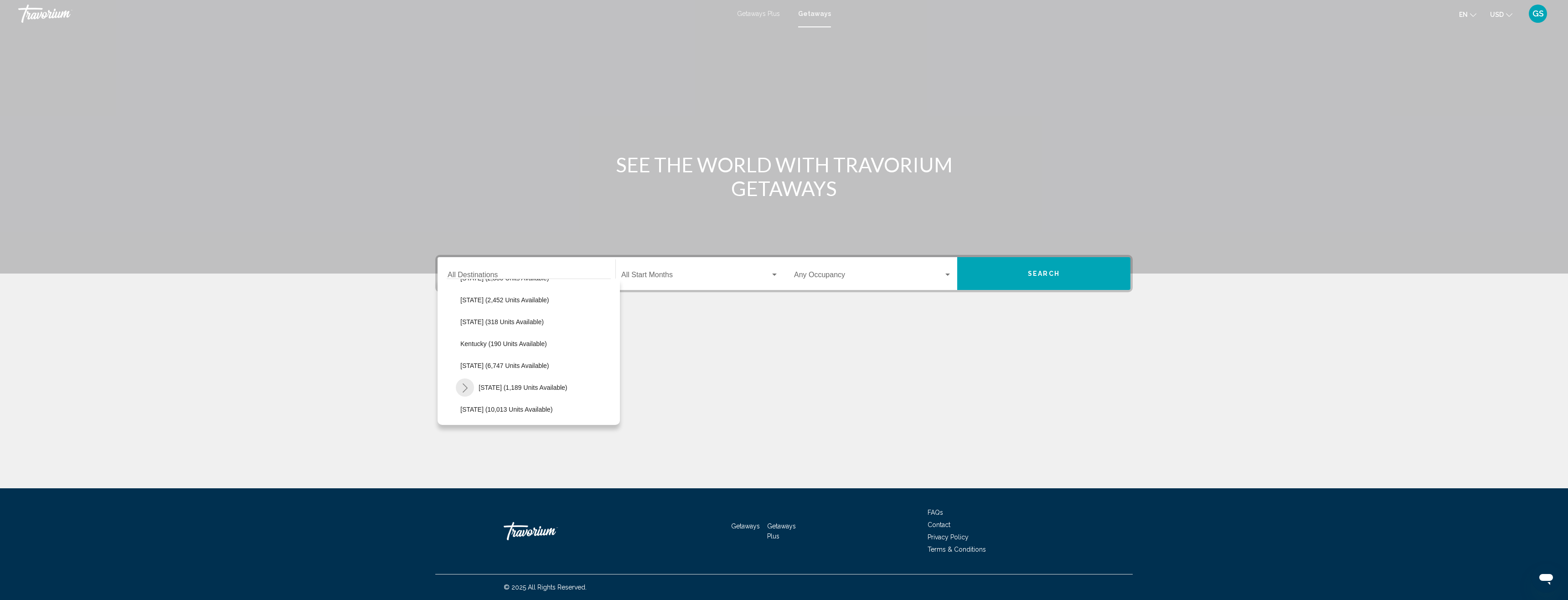 click 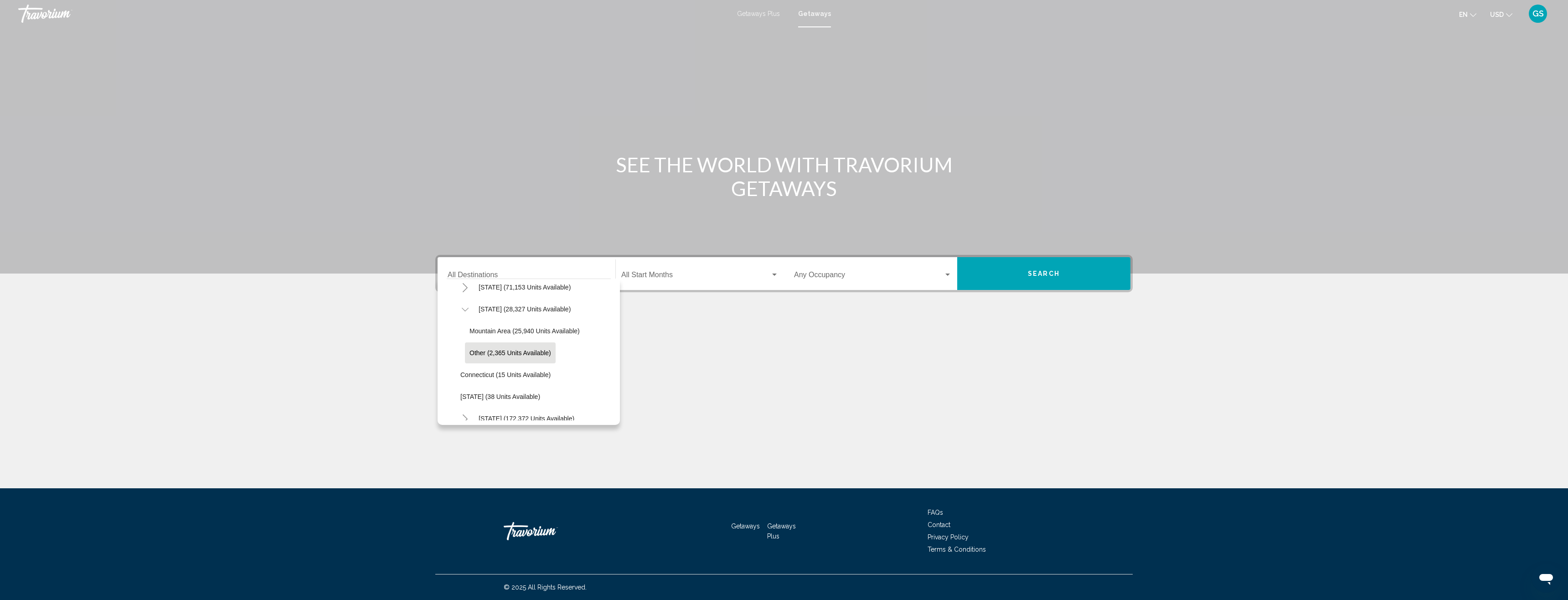 scroll, scrollTop: 137, scrollLeft: 0, axis: vertical 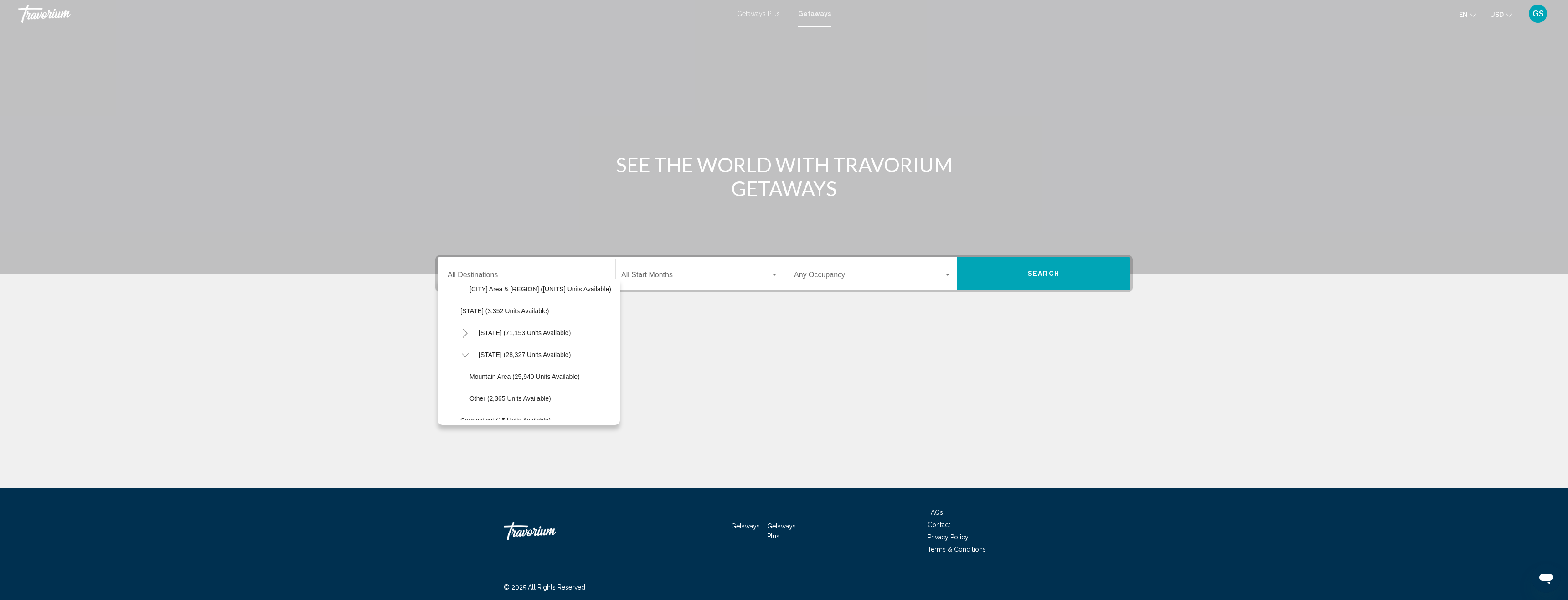 click 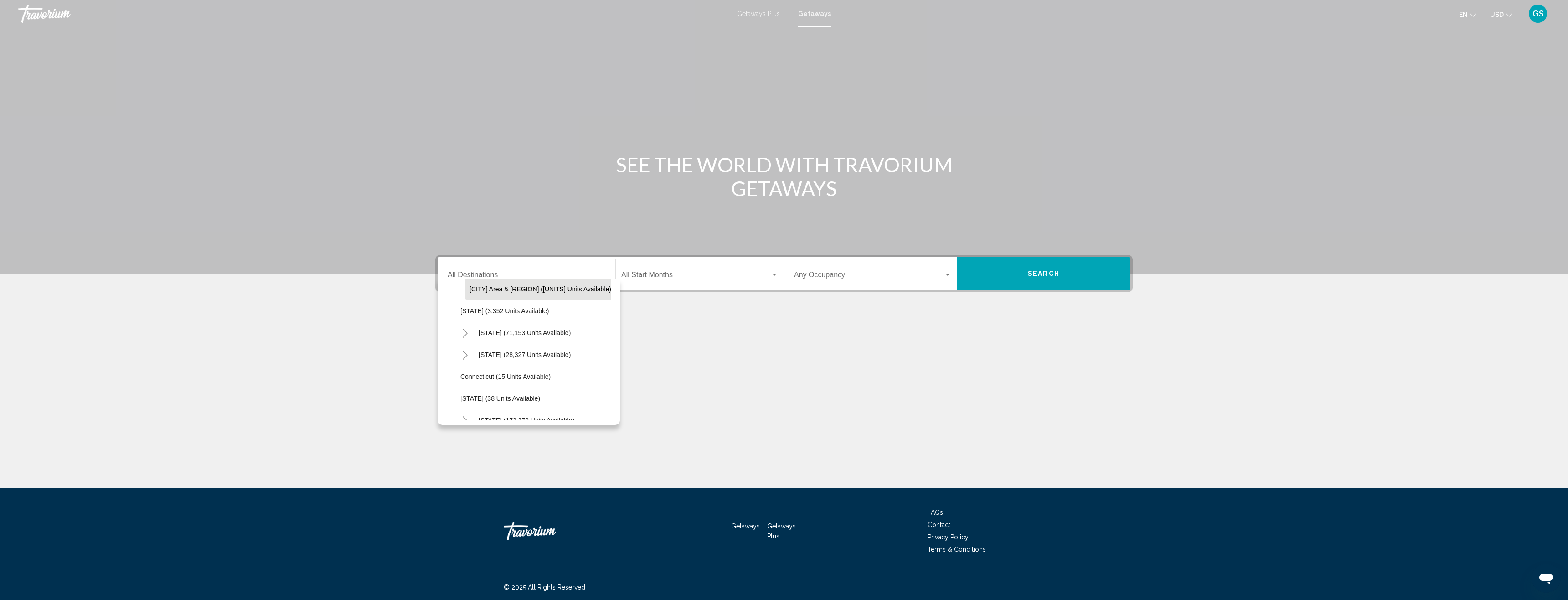 scroll, scrollTop: 0, scrollLeft: 0, axis: both 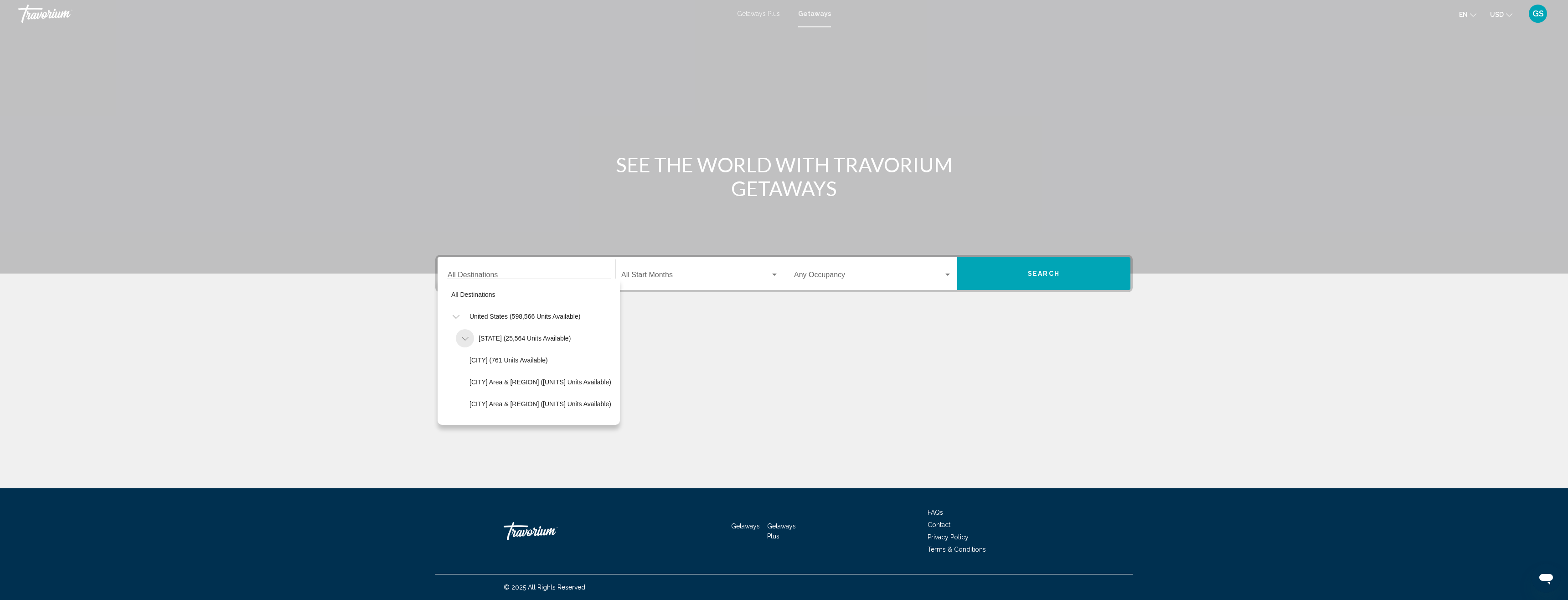 click 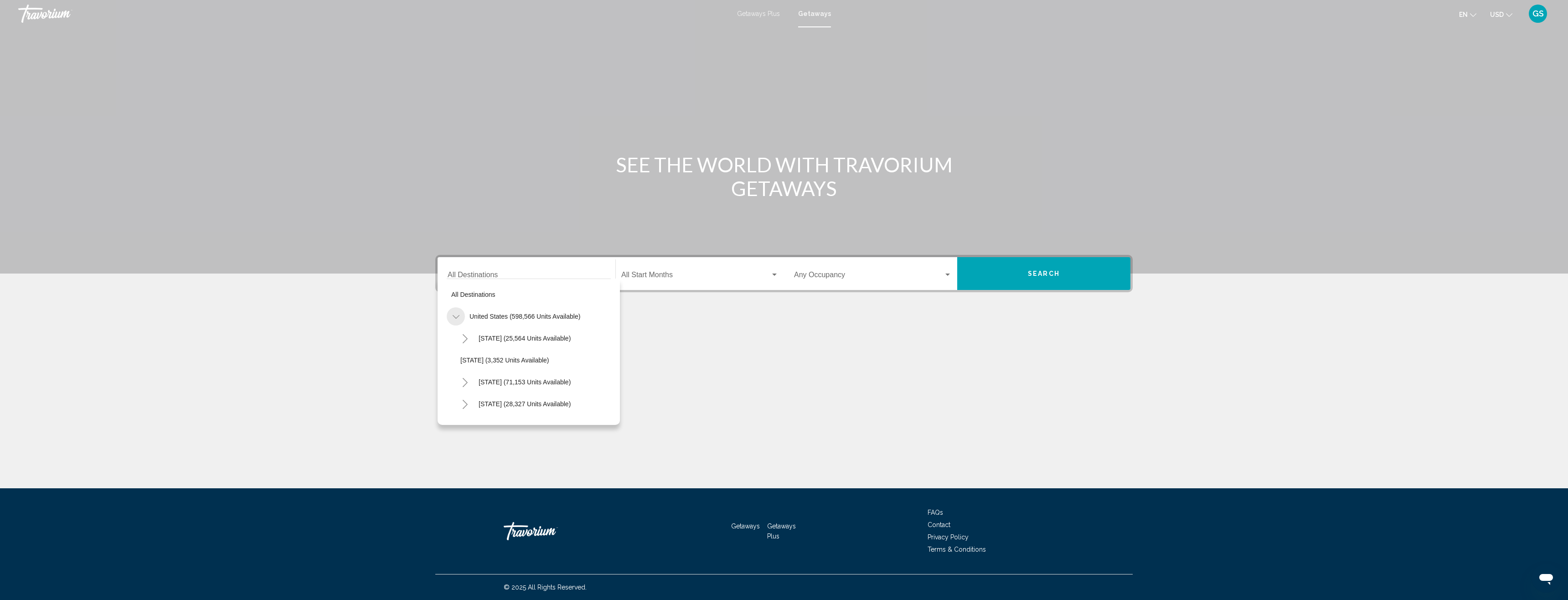 click 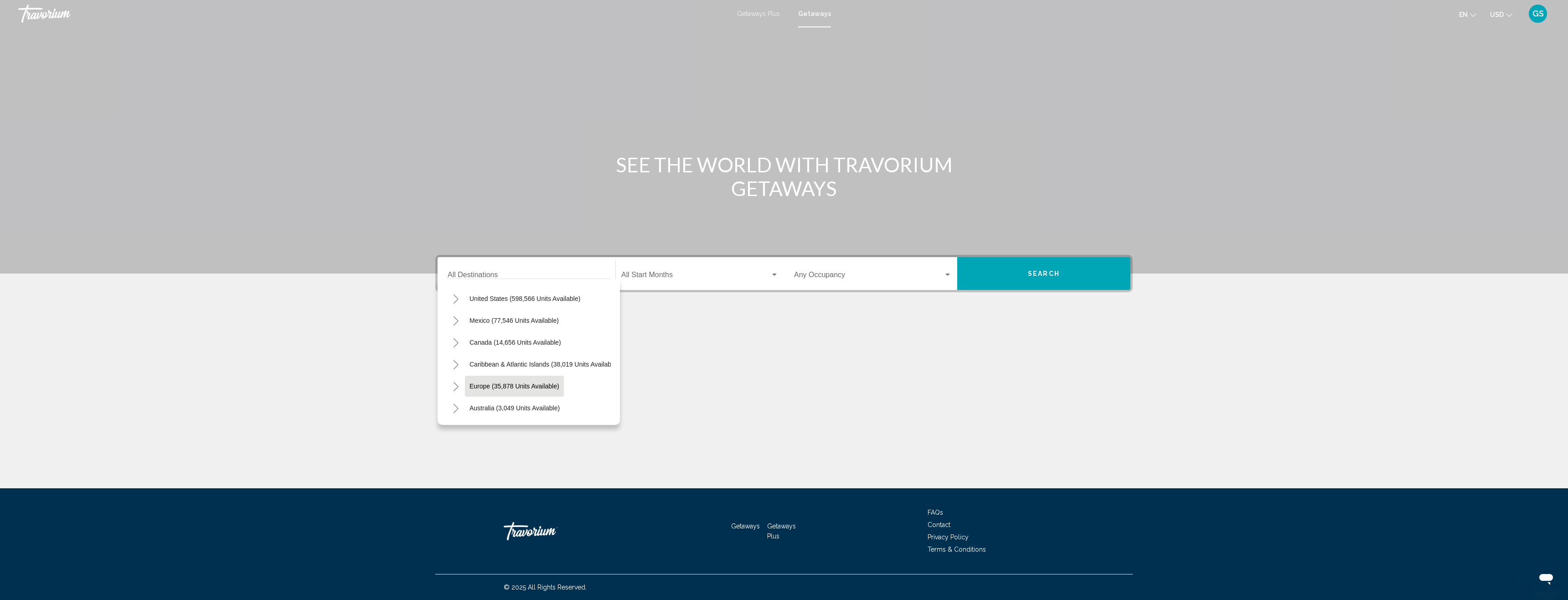 scroll, scrollTop: 0, scrollLeft: 0, axis: both 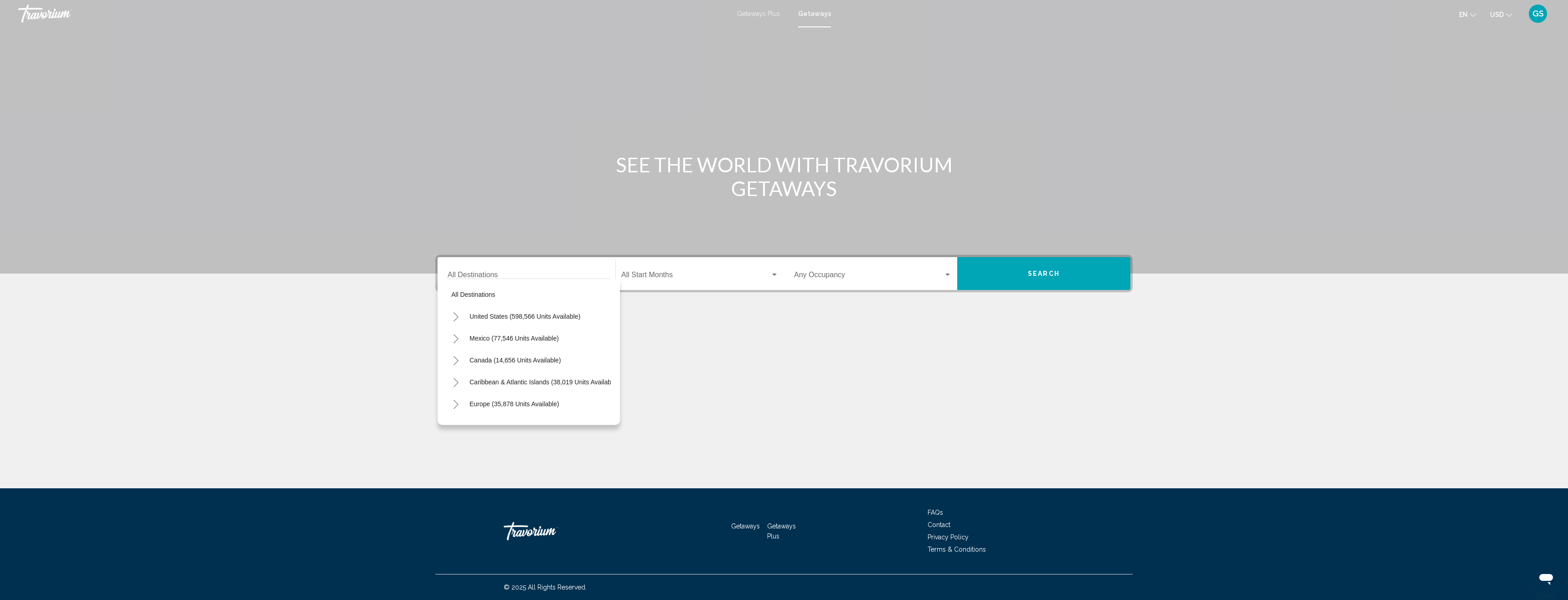 click 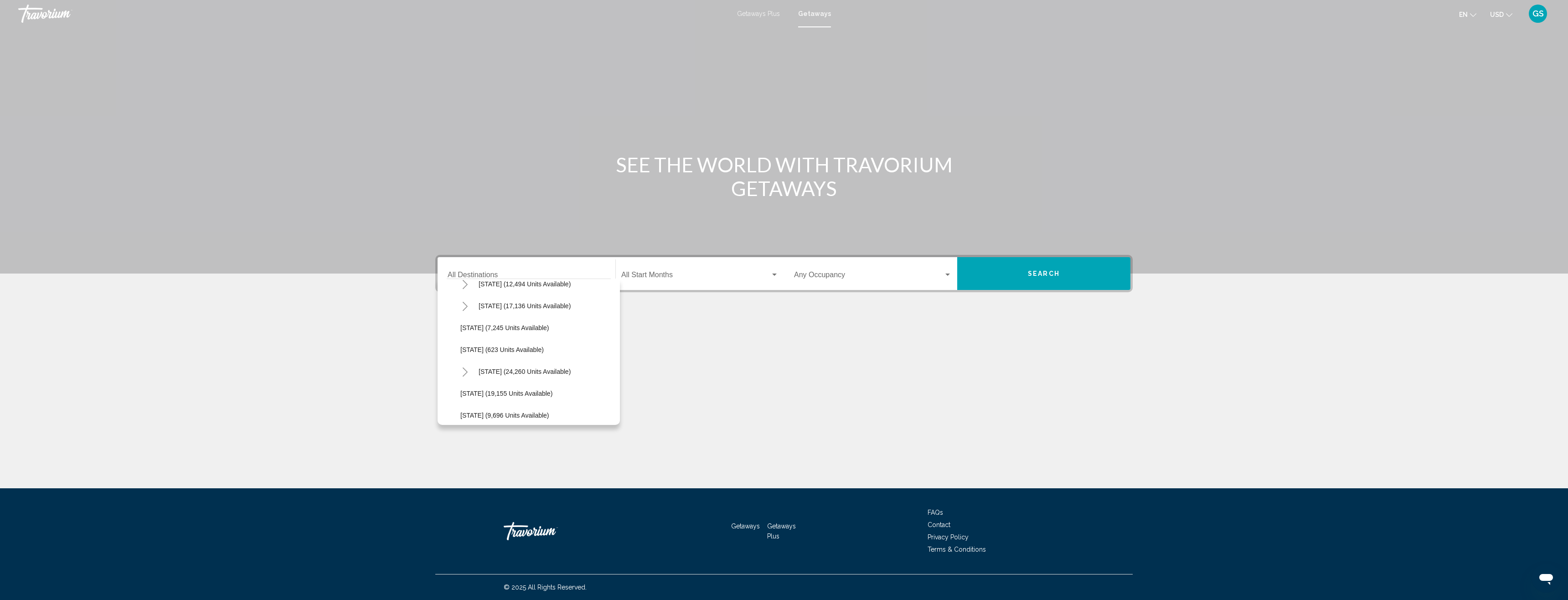 scroll, scrollTop: 818, scrollLeft: 0, axis: vertical 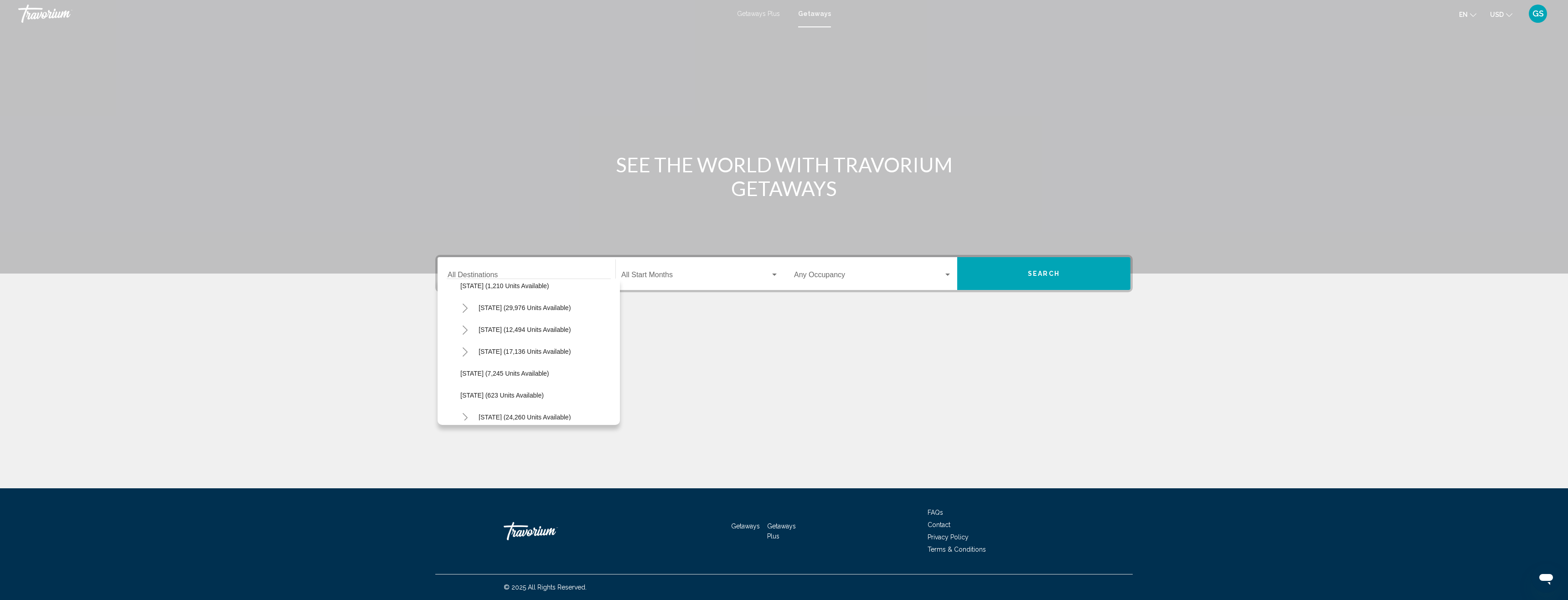 click 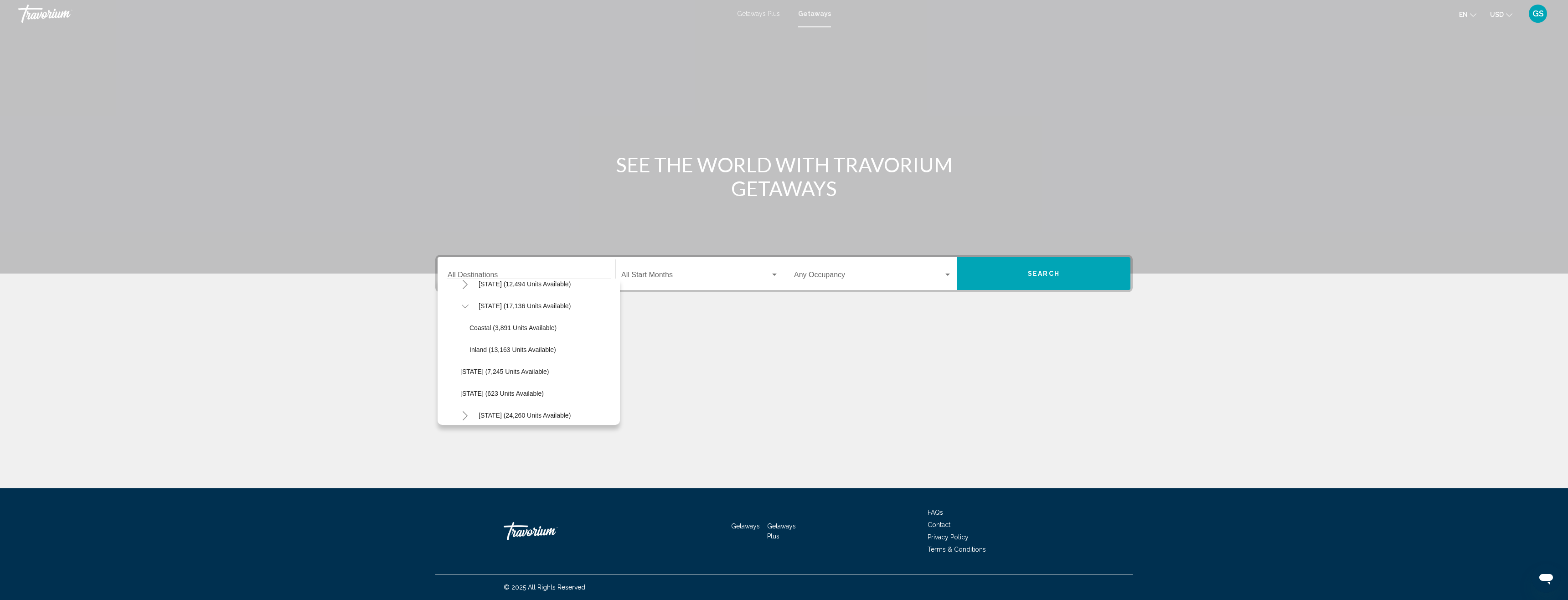 scroll, scrollTop: 818, scrollLeft: 0, axis: vertical 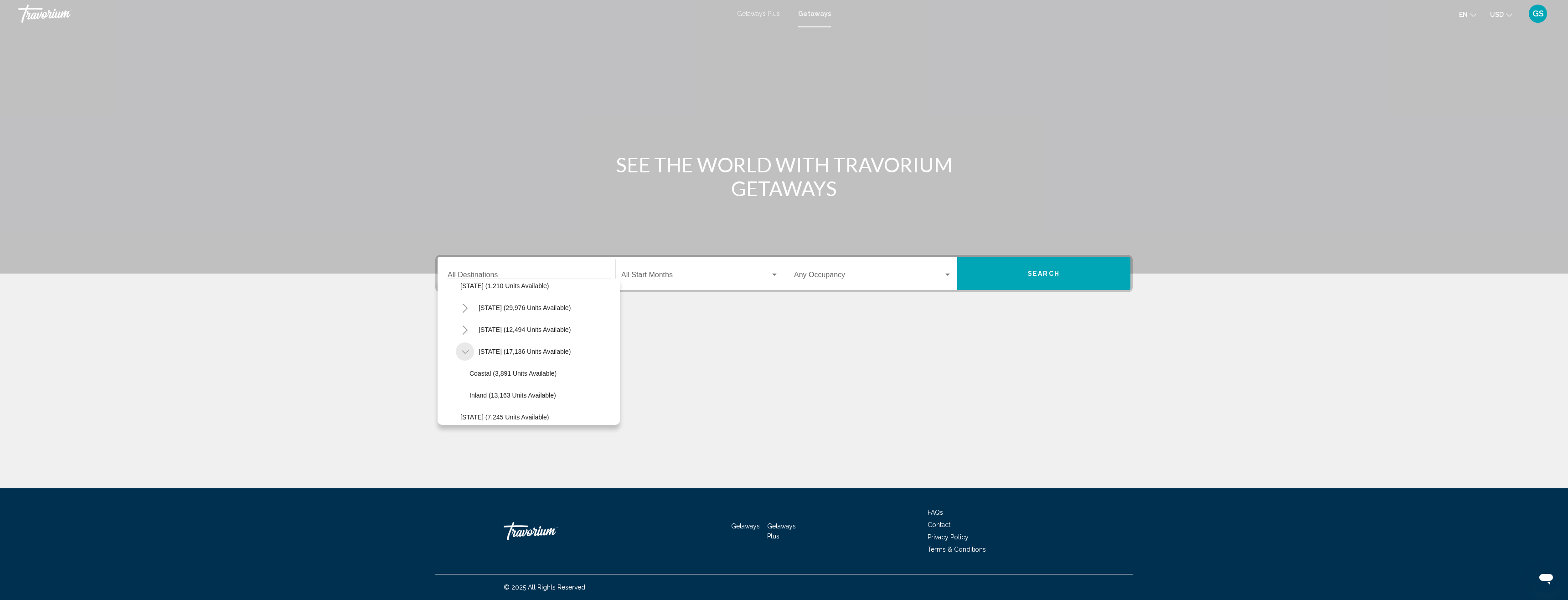 click 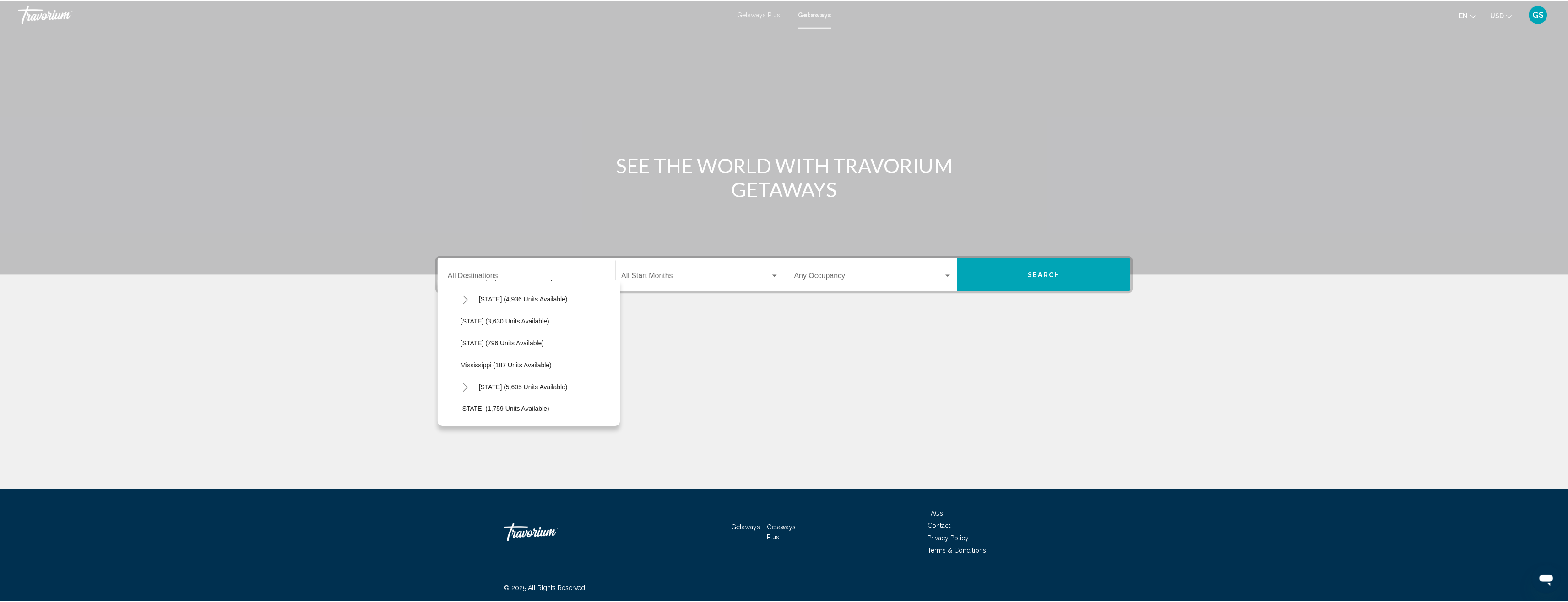 scroll, scrollTop: 549, scrollLeft: 0, axis: vertical 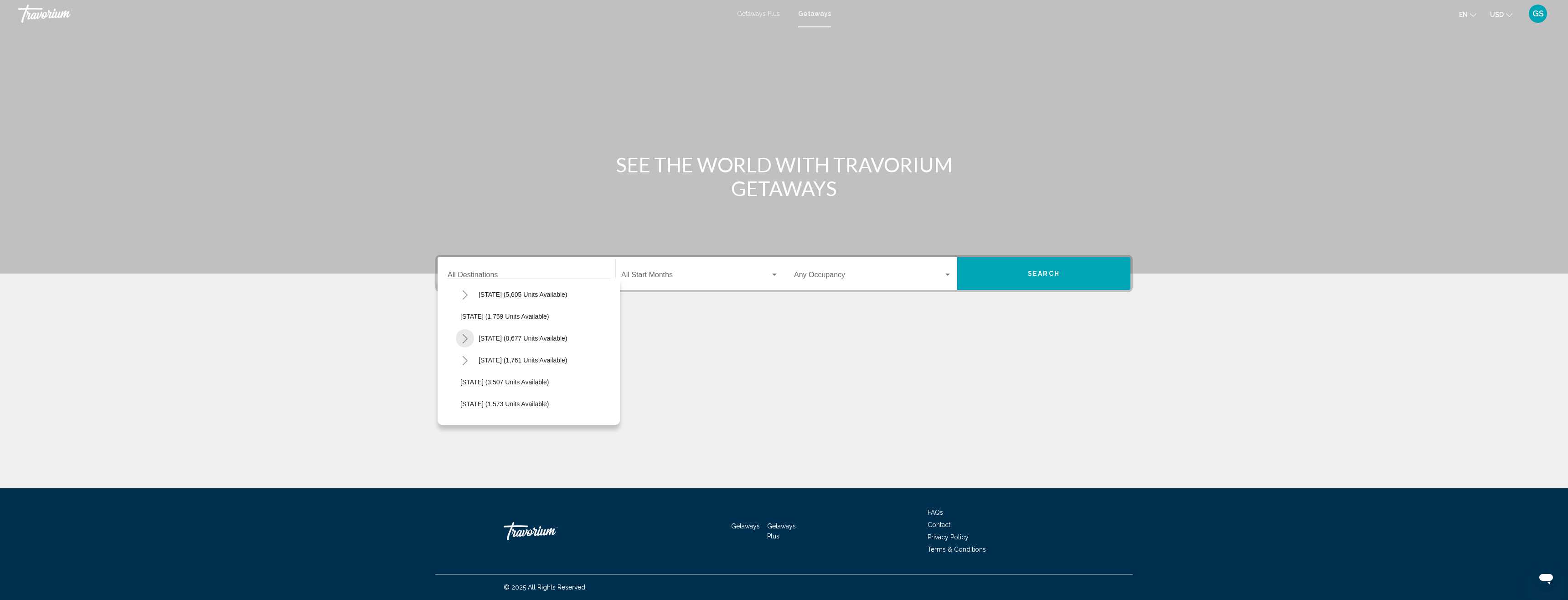 click 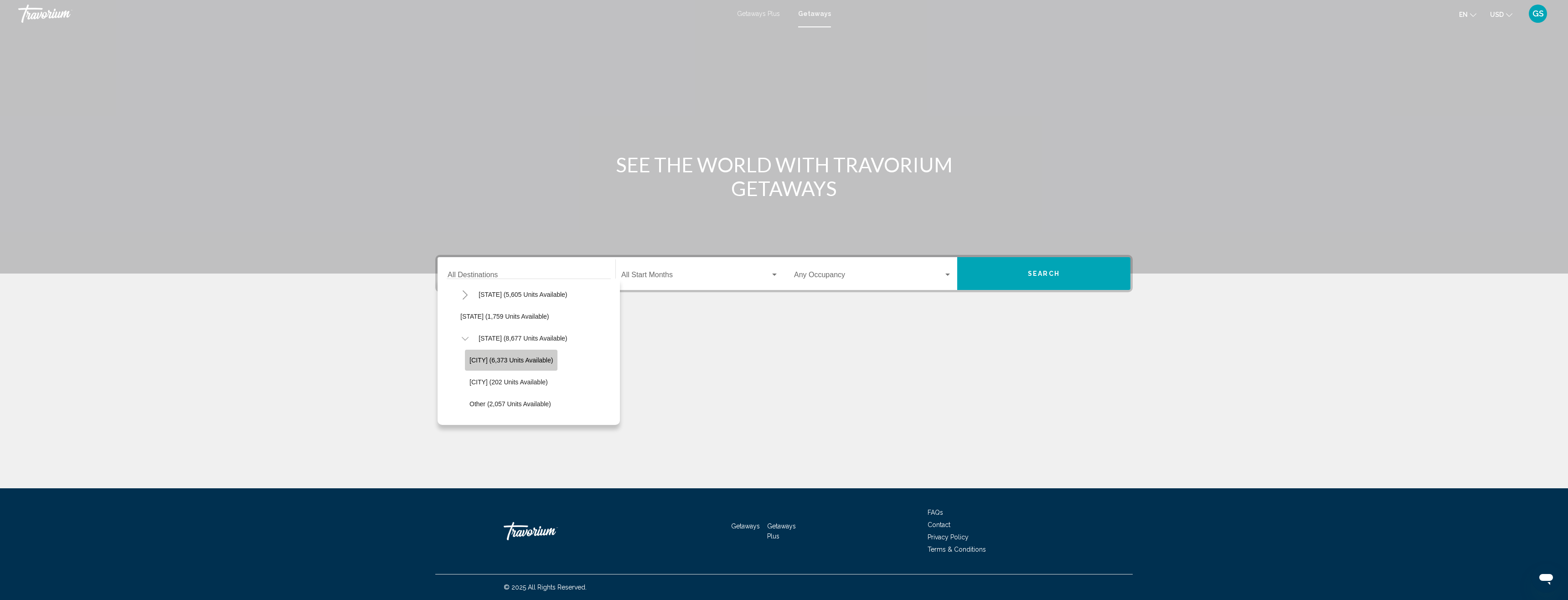 click on "[CITY] (6,373 units available)" 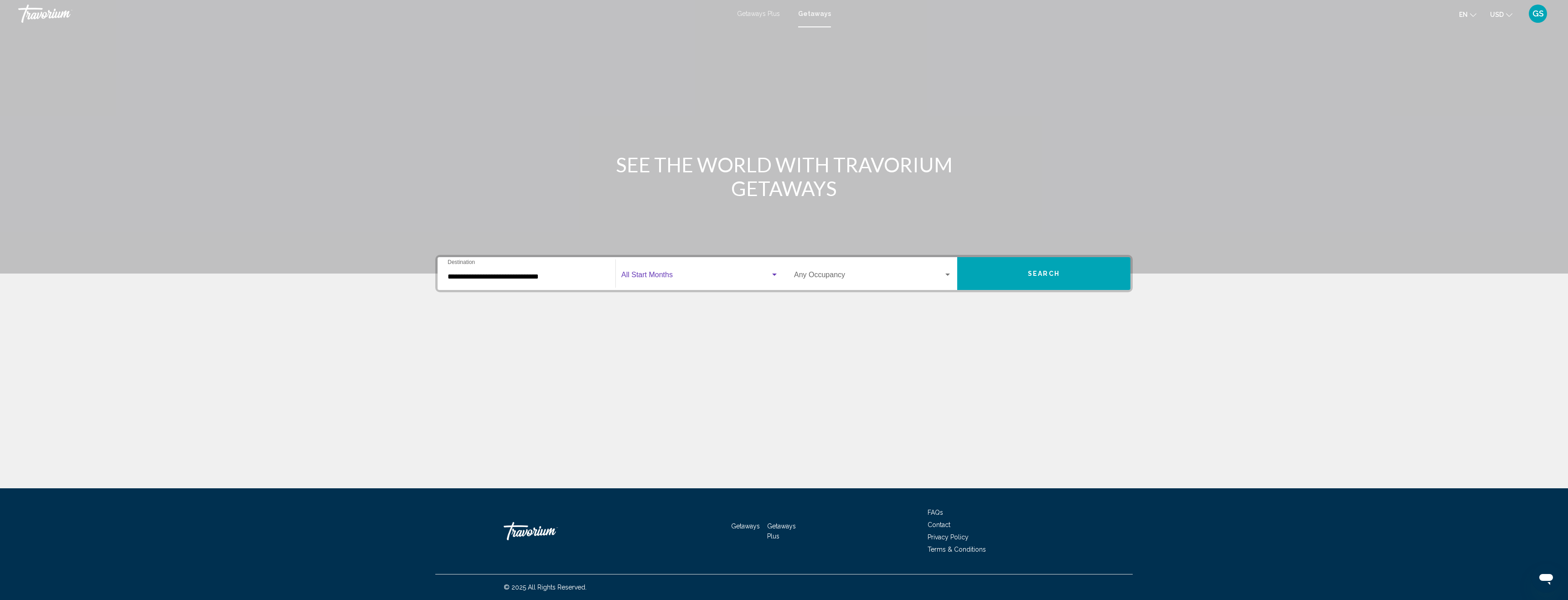 click at bounding box center [696, 277] 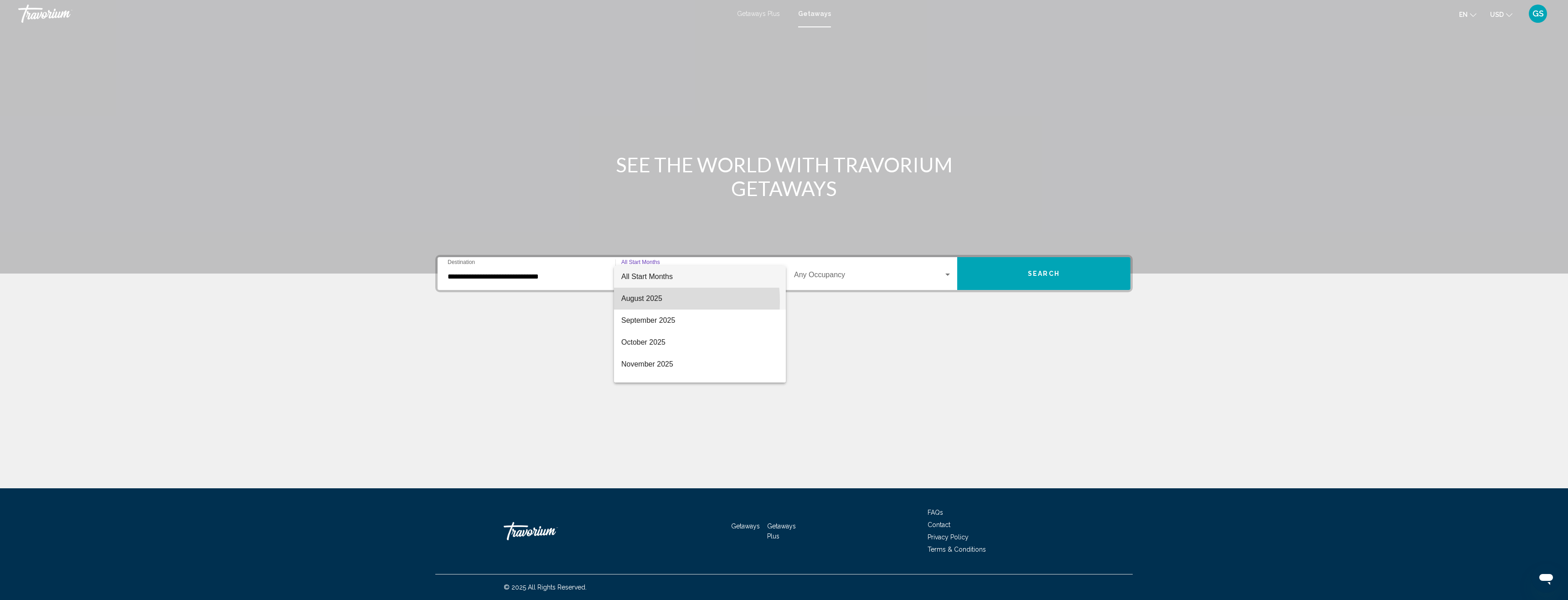click on "August 2025" at bounding box center (700, 299) 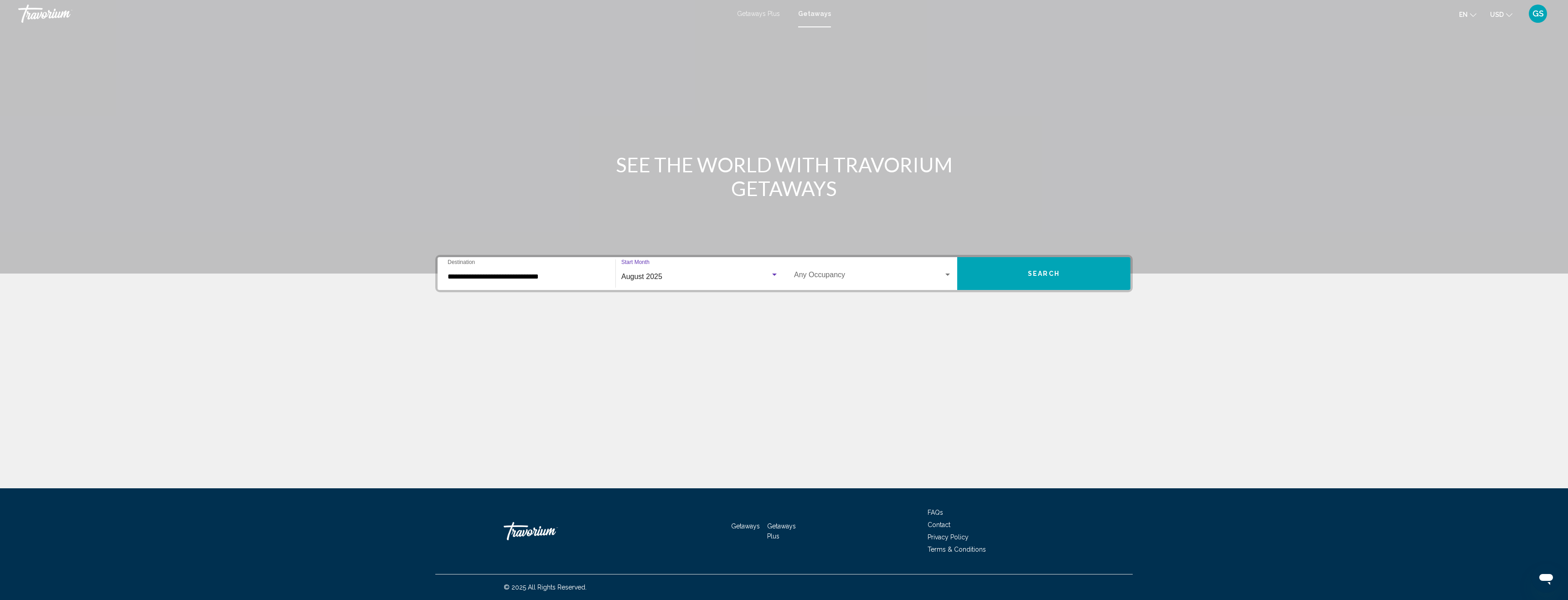 click at bounding box center [869, 277] 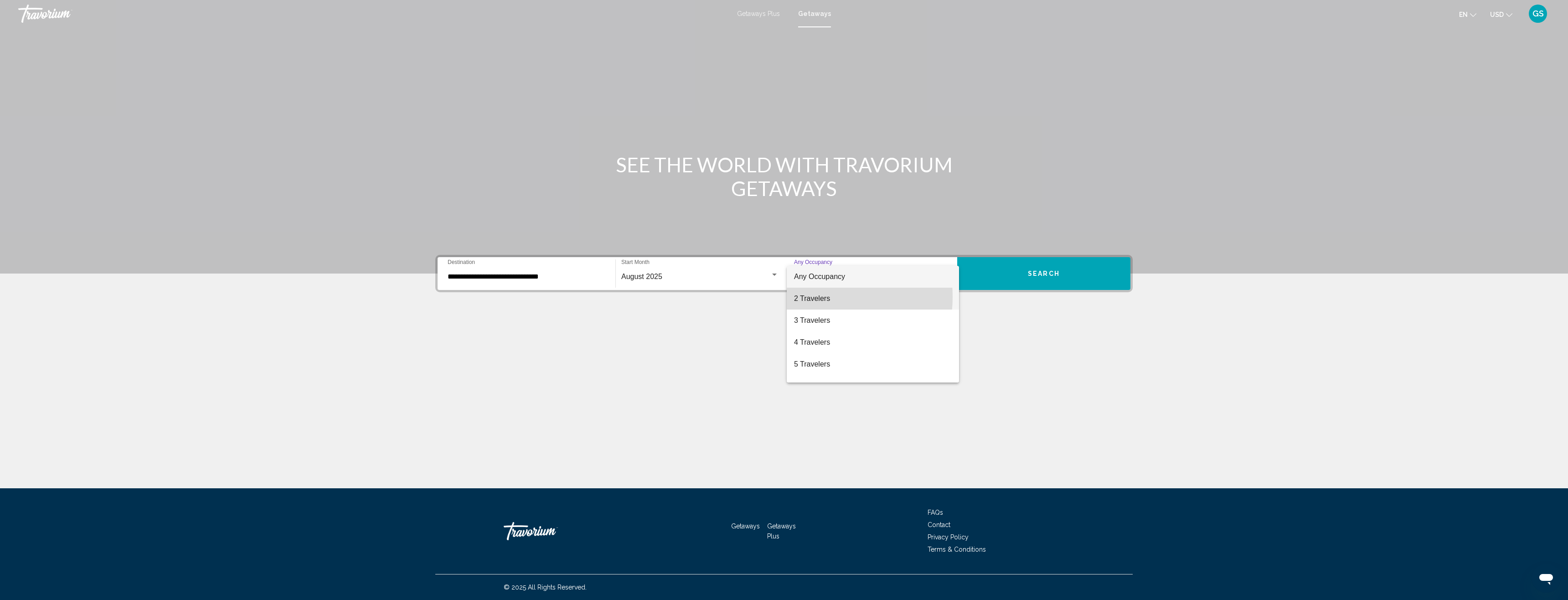click on "2 Travelers" at bounding box center [873, 299] 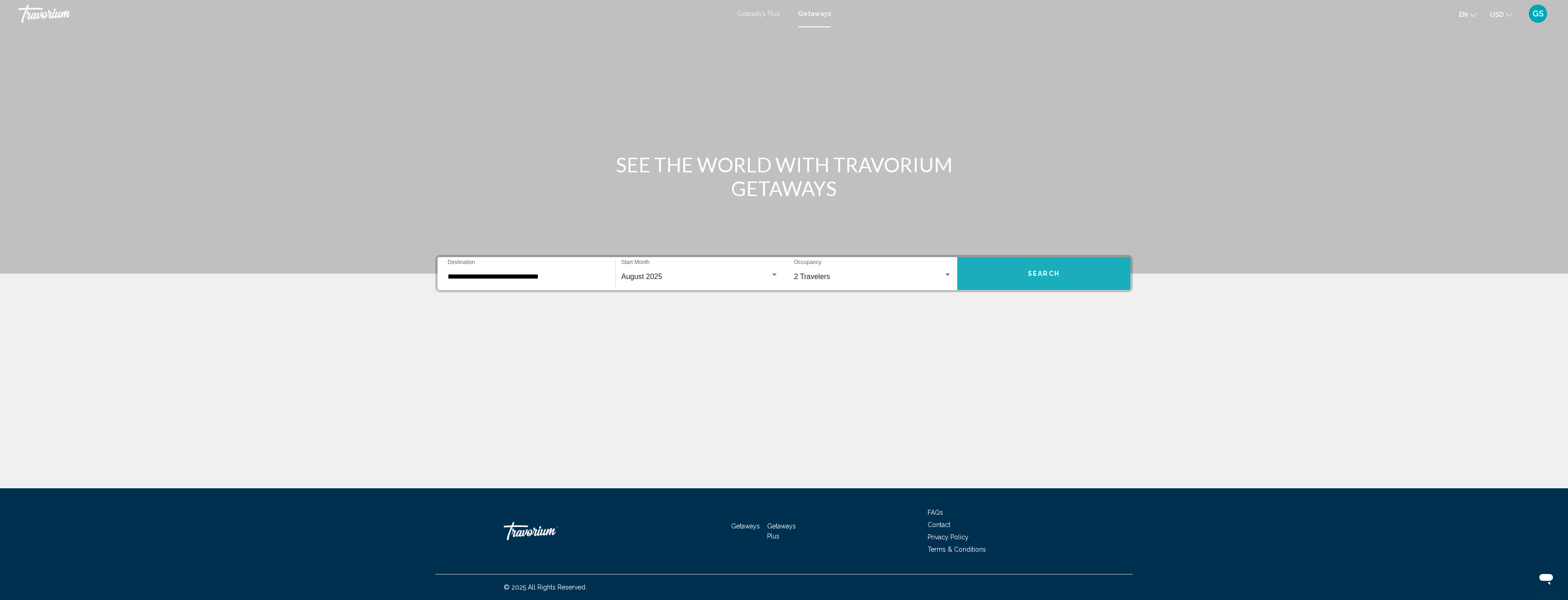 click on "Search" at bounding box center (1044, 274) 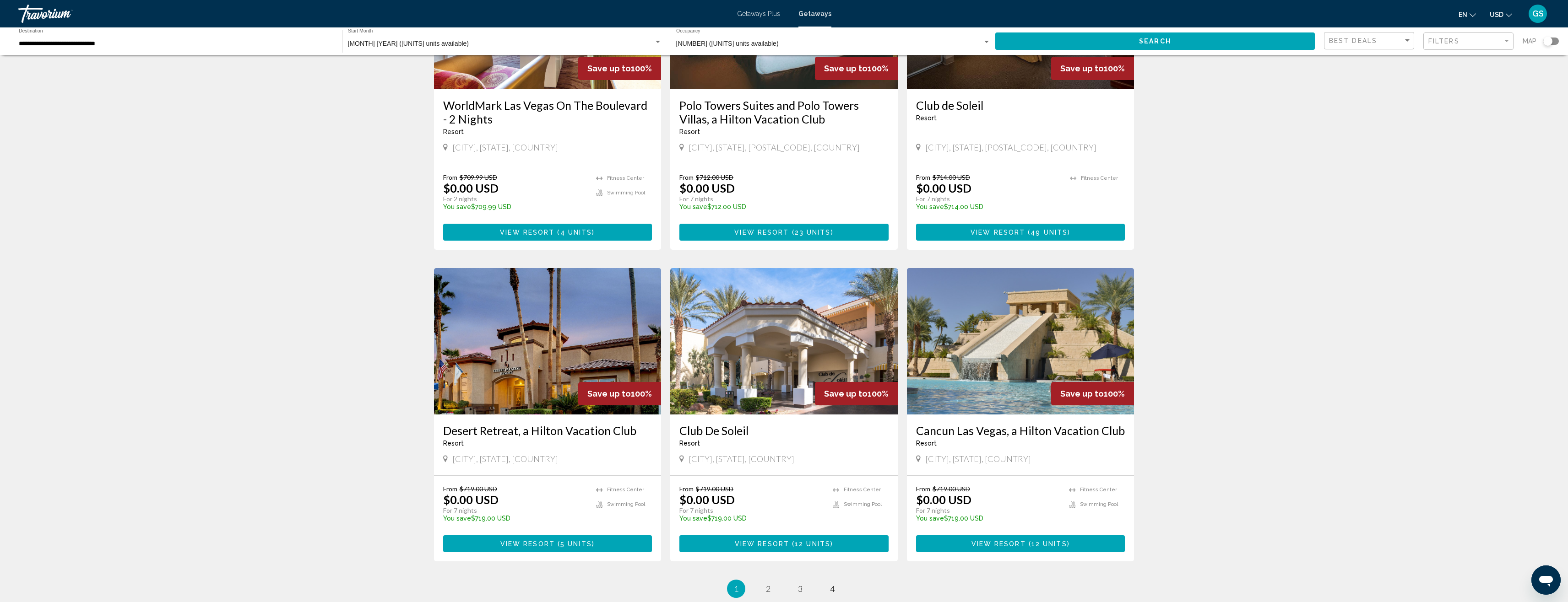 scroll, scrollTop: 869, scrollLeft: 0, axis: vertical 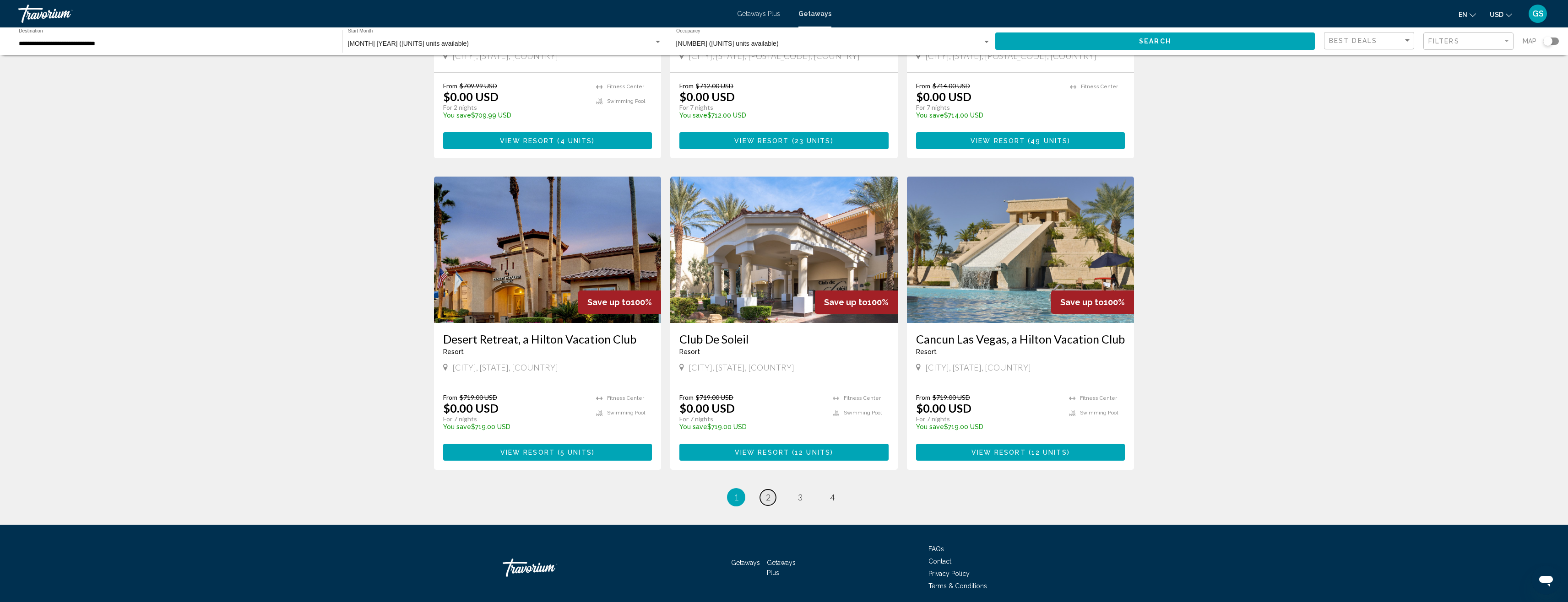 click on "2" at bounding box center [768, 497] 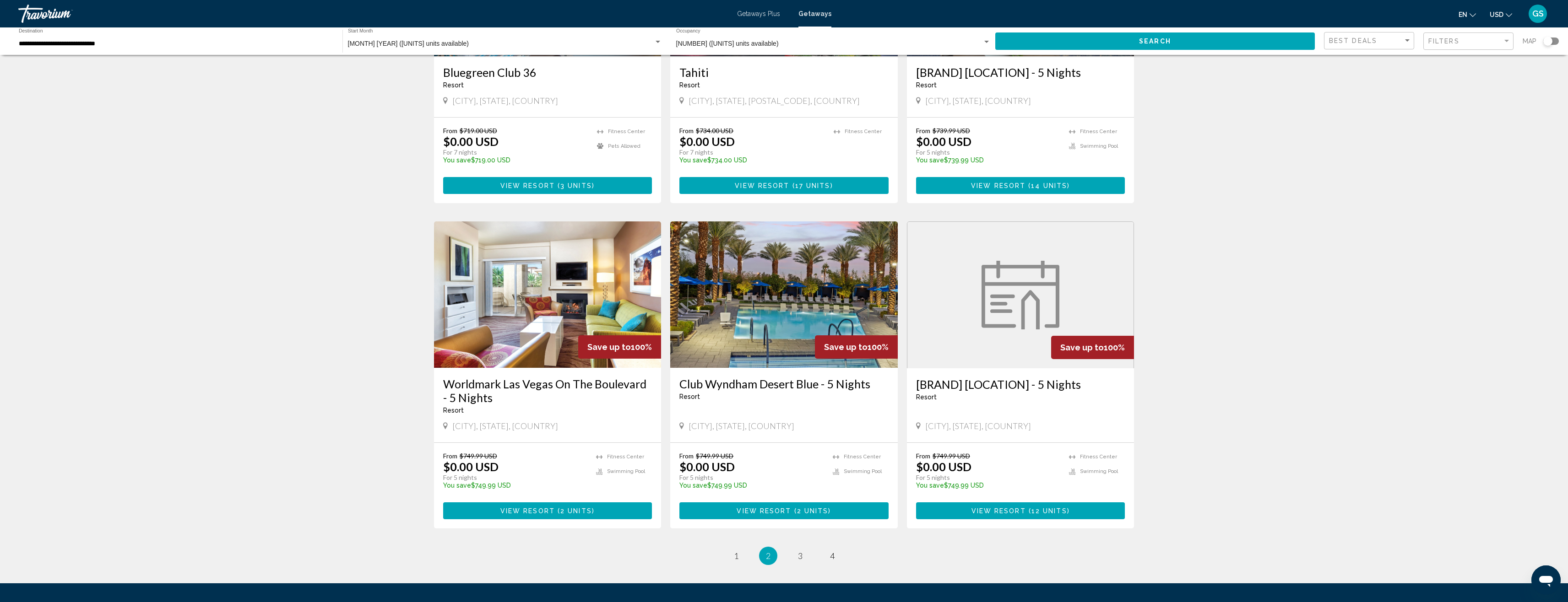scroll, scrollTop: 869, scrollLeft: 0, axis: vertical 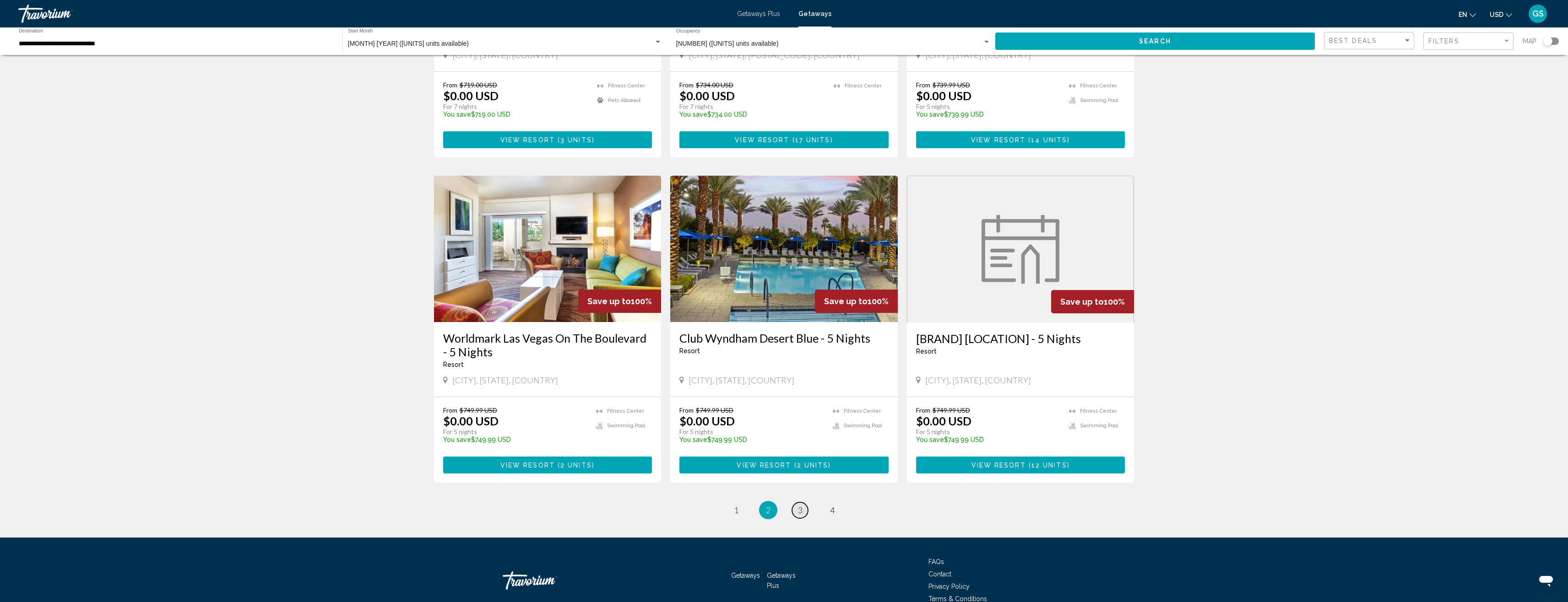 click on "3" at bounding box center (800, 510) 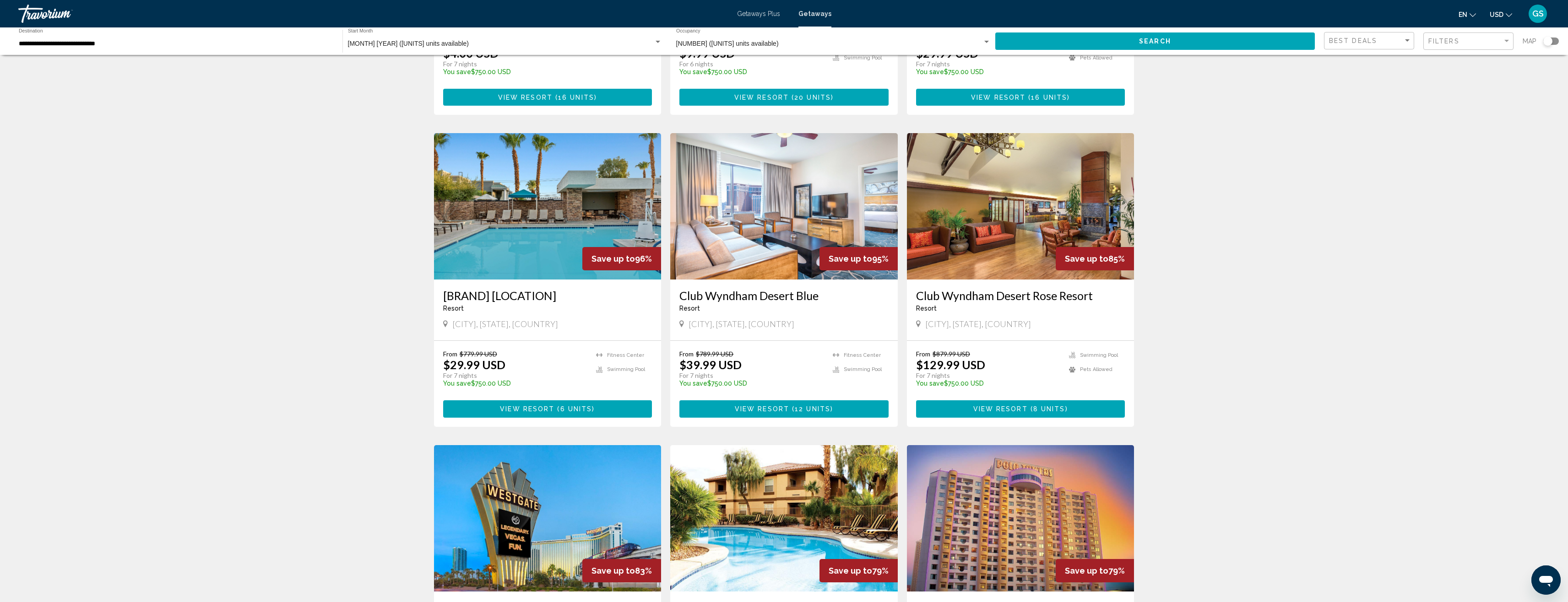 scroll, scrollTop: 457, scrollLeft: 0, axis: vertical 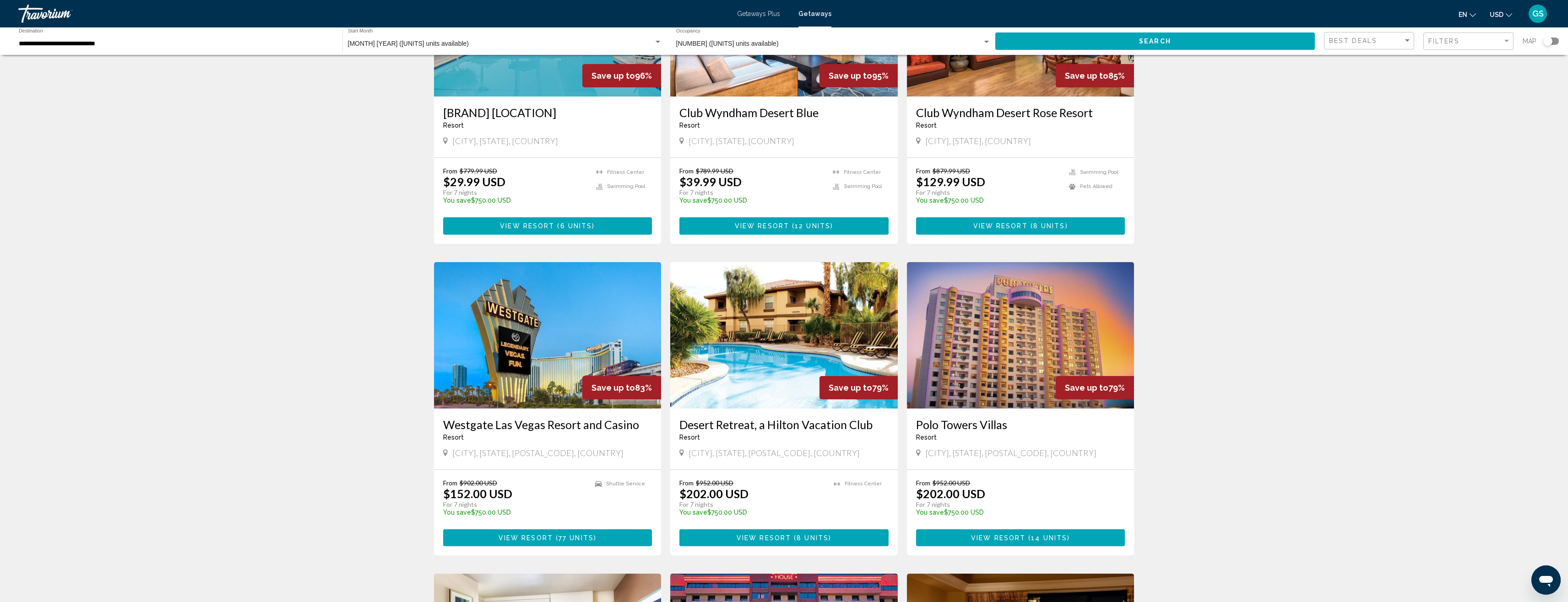 click at bounding box center (548, 335) 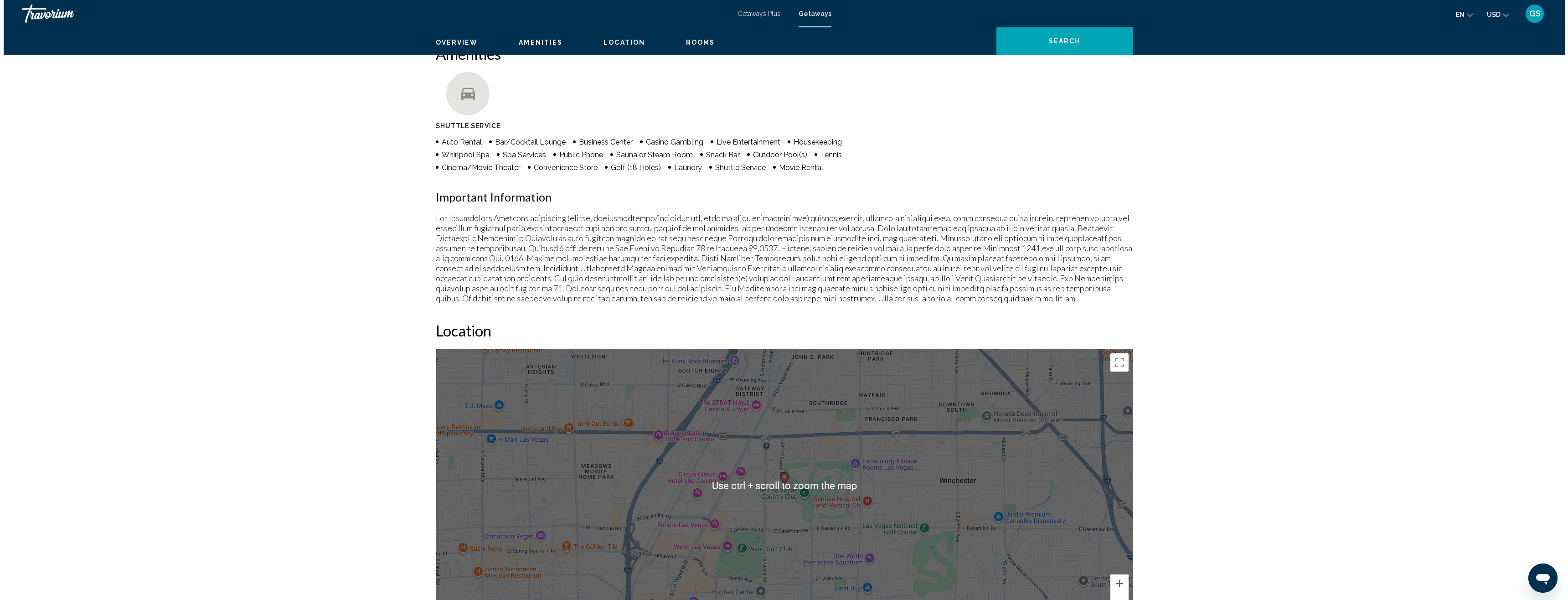 scroll, scrollTop: 0, scrollLeft: 0, axis: both 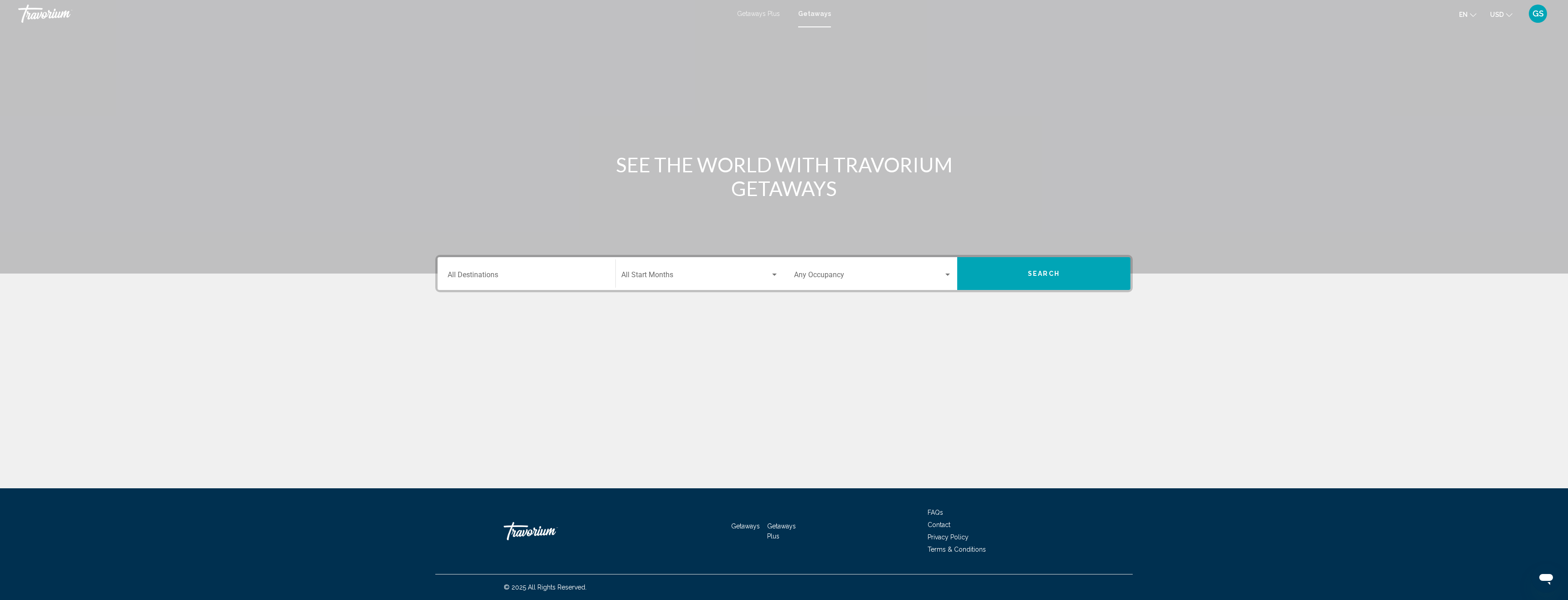click on "Destination All Destinations" at bounding box center (526, 277) 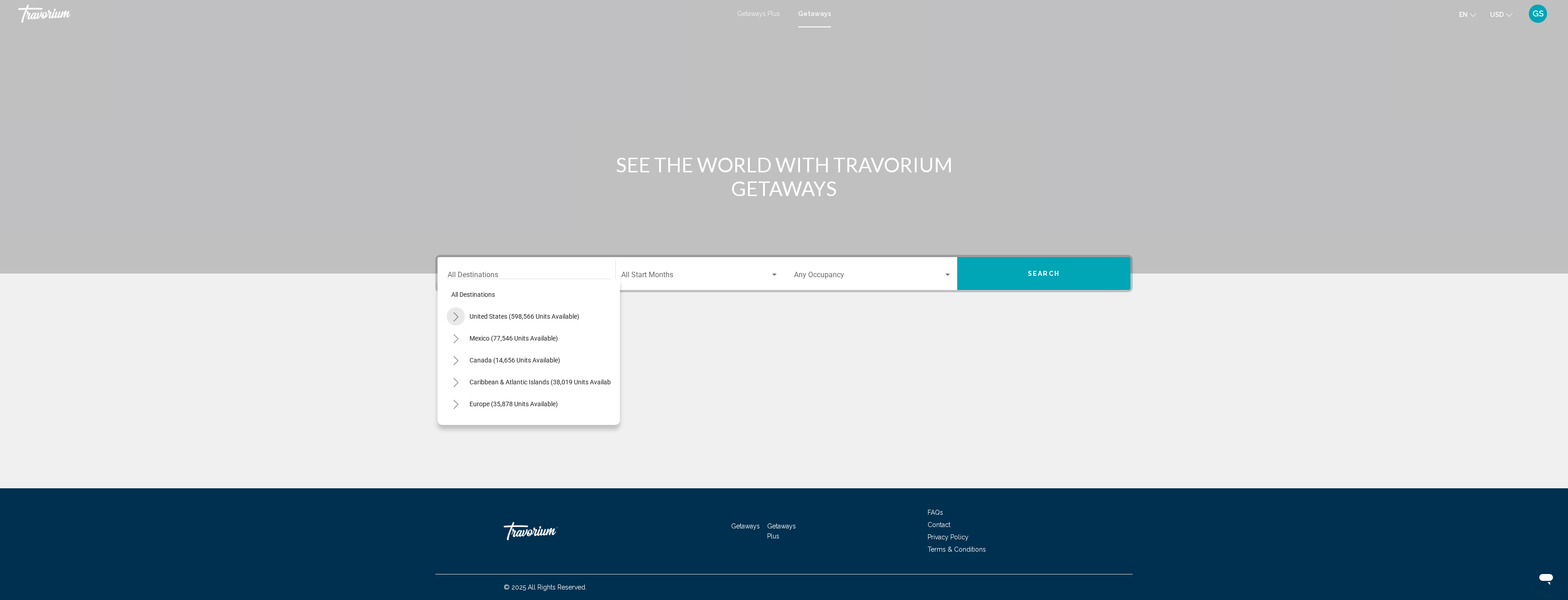 click 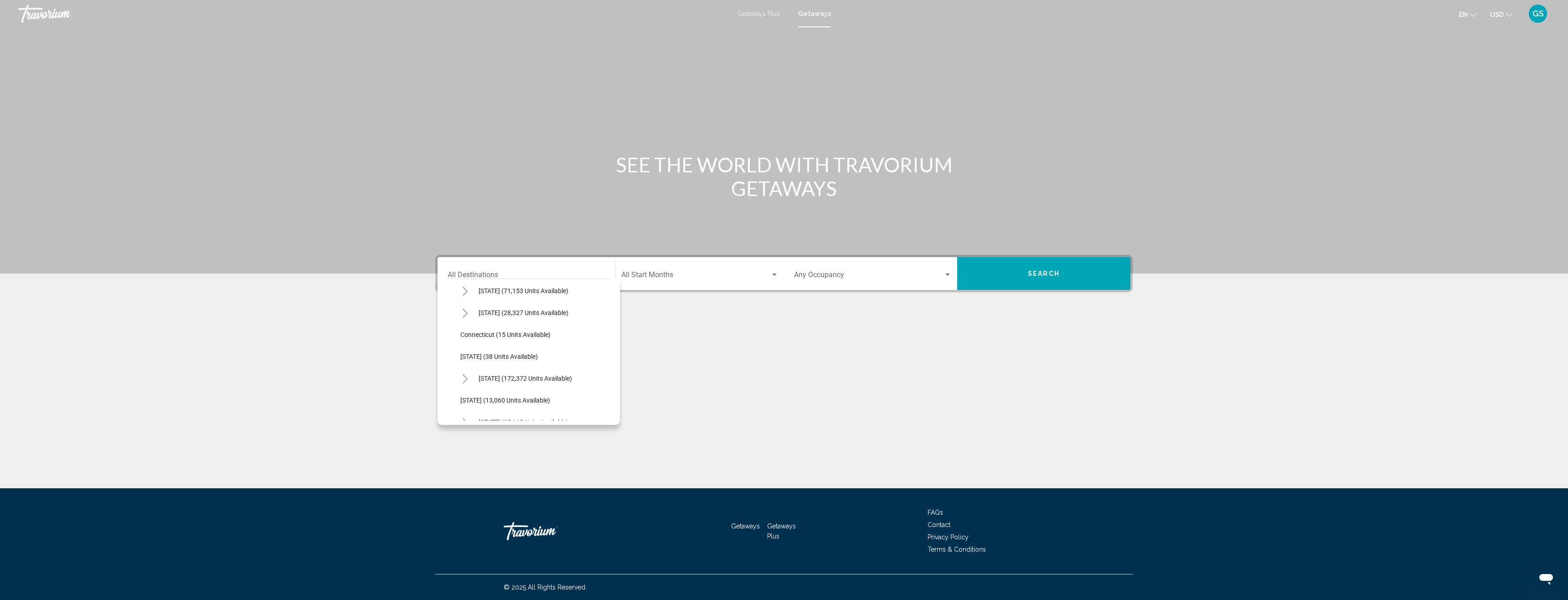 scroll, scrollTop: 0, scrollLeft: 0, axis: both 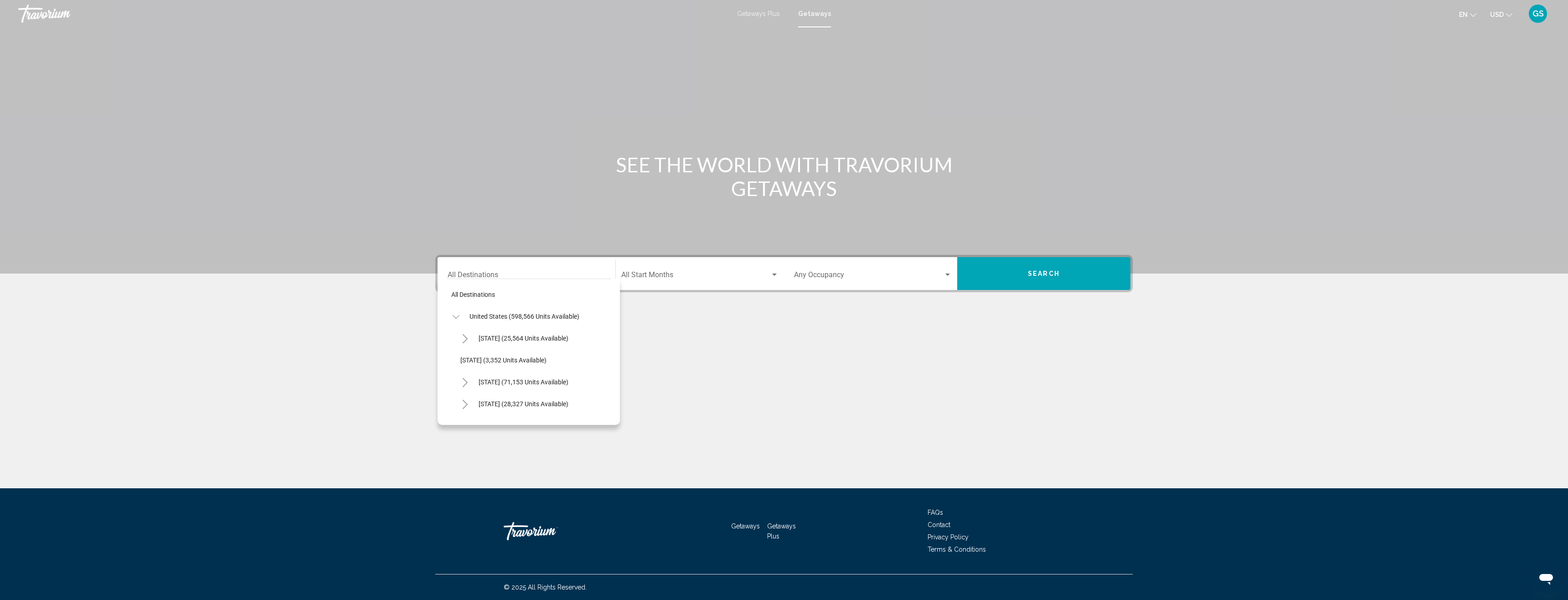 click on "SEE THE WORLD WITH TRAVORIUM GETAWAYS Destination All Destinations  All destinations
United States (598,566 units available)
Arizona (25,564 units available)   Arkansas (3,352 units available)
California (71,153 units available)
Colorado (28,327 units available)   Connecticut (15 units available)   Delaware (38 units available)
Florida (172,372 units available)   Georgia (13,060 units available)
Hawaii (25,145 units available)   Idaho (5,670 units available)   Illinois (2,380 units available)   Indiana (2,452 units available)   Iowa (318 units available)   Kentucky (190 units available)   Louisiana (6,747 units available)
Maine (1,189 units available)   Maryland (10,013 units available)
Massachusetts (4,936 units available)   Michigan (3,630 units available)   Minnesota (796 units available)   Mississippi (187 units available)" at bounding box center [784, 258] 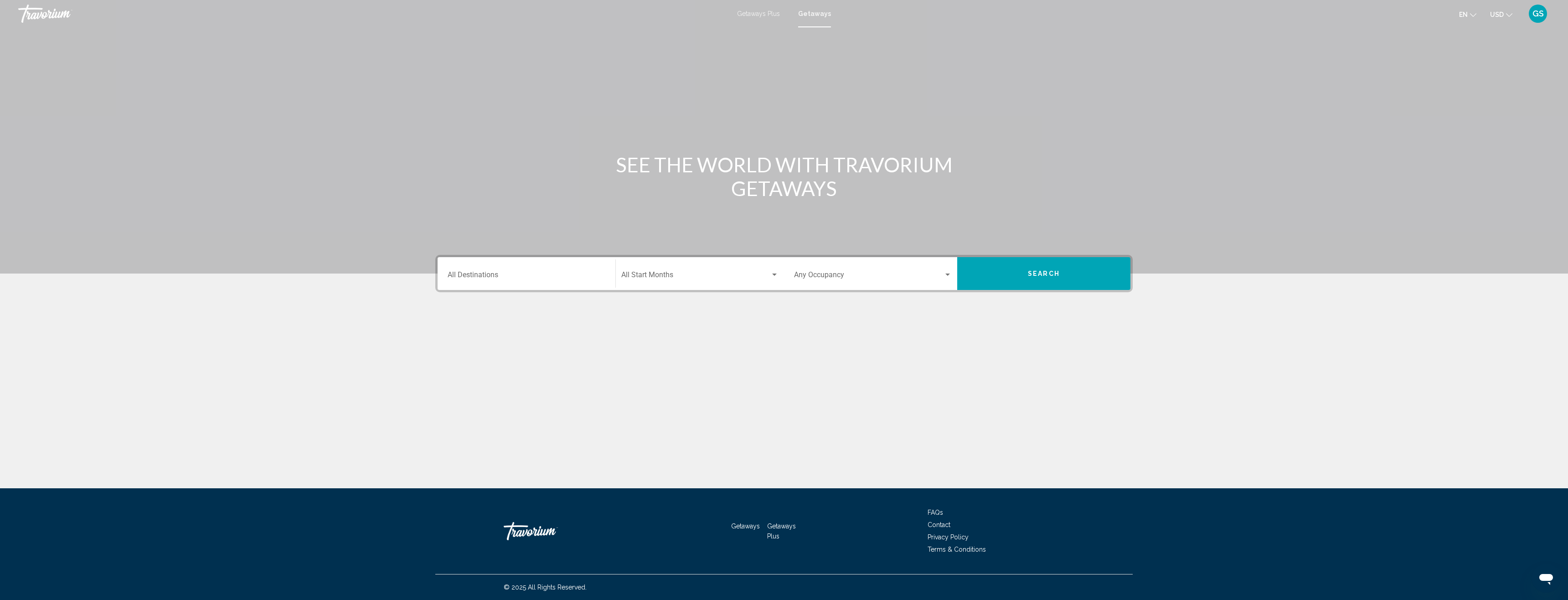 click on "Destination All Destinations" at bounding box center (526, 277) 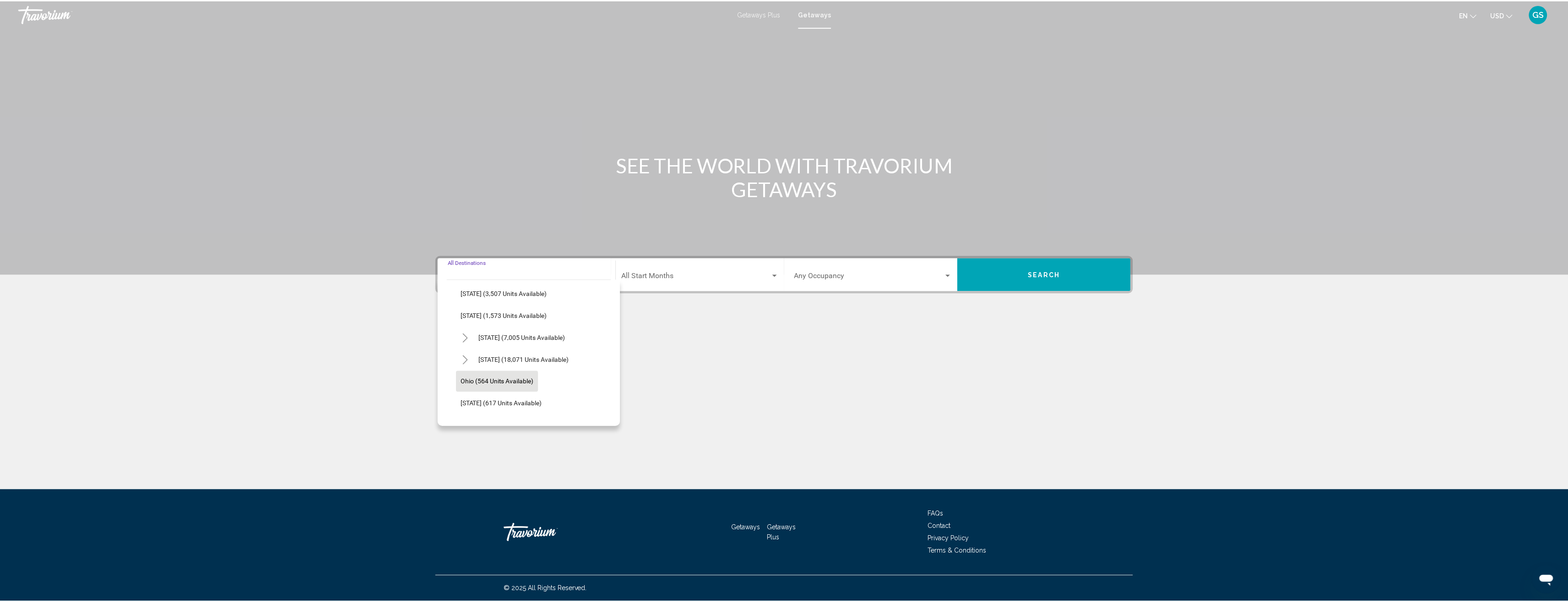 scroll, scrollTop: 549, scrollLeft: 0, axis: vertical 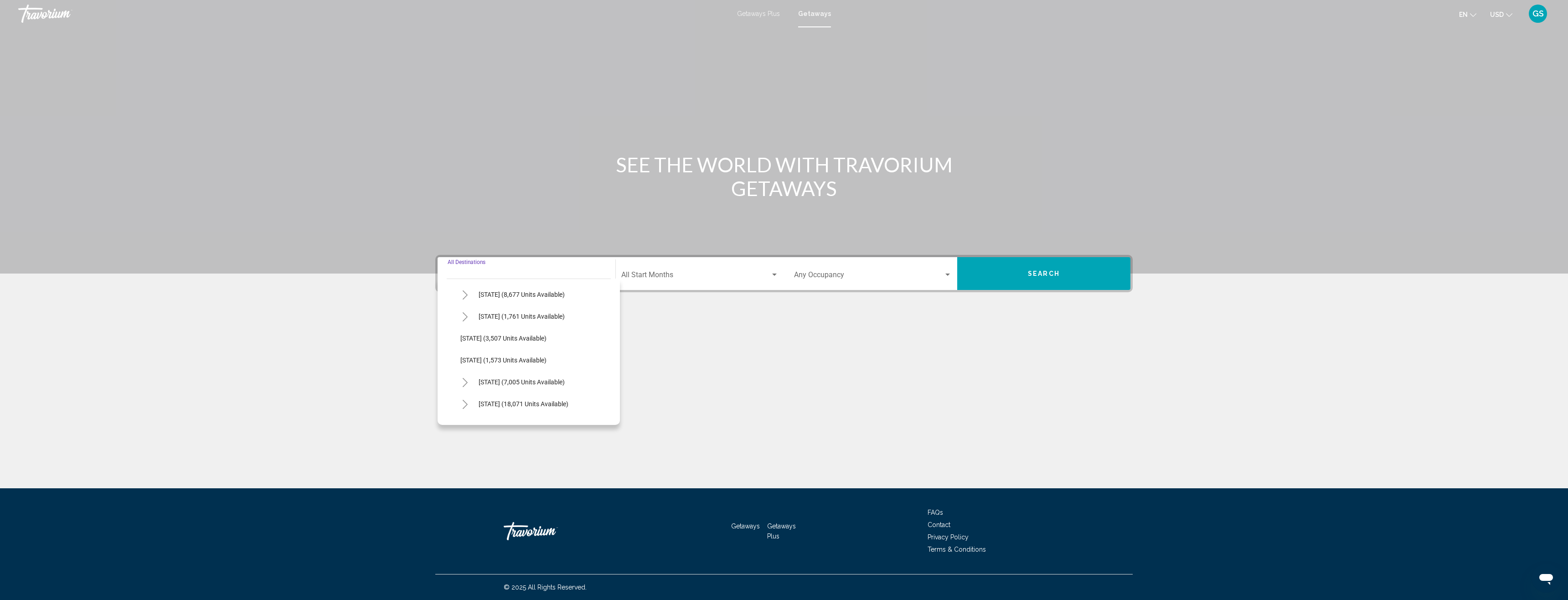 click 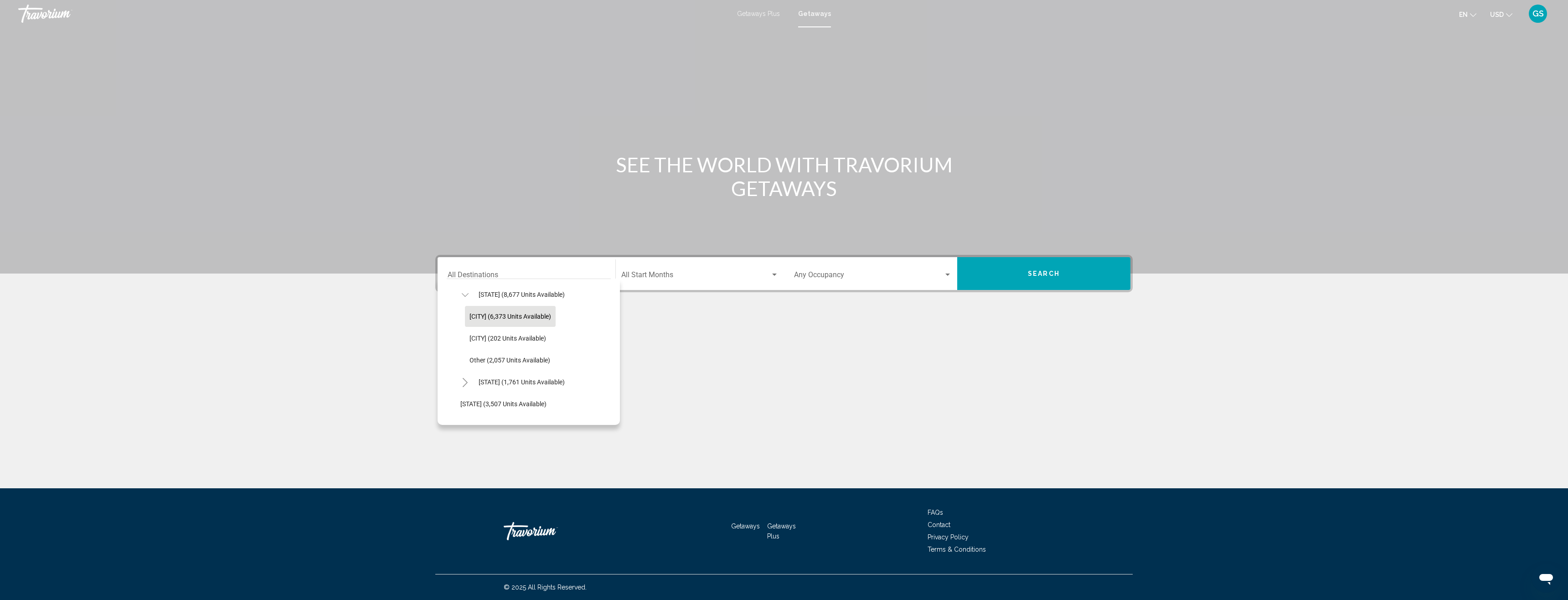 click on "[CITY] (6,373 units available)" 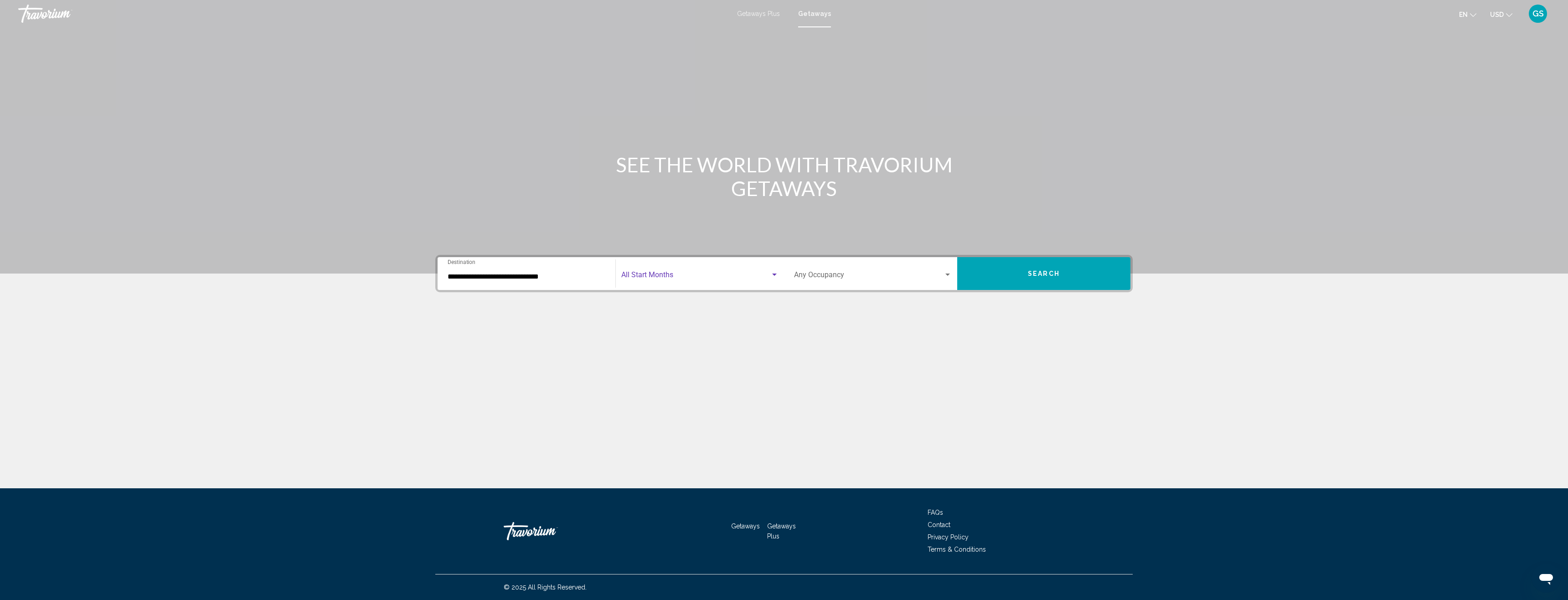 click at bounding box center [696, 277] 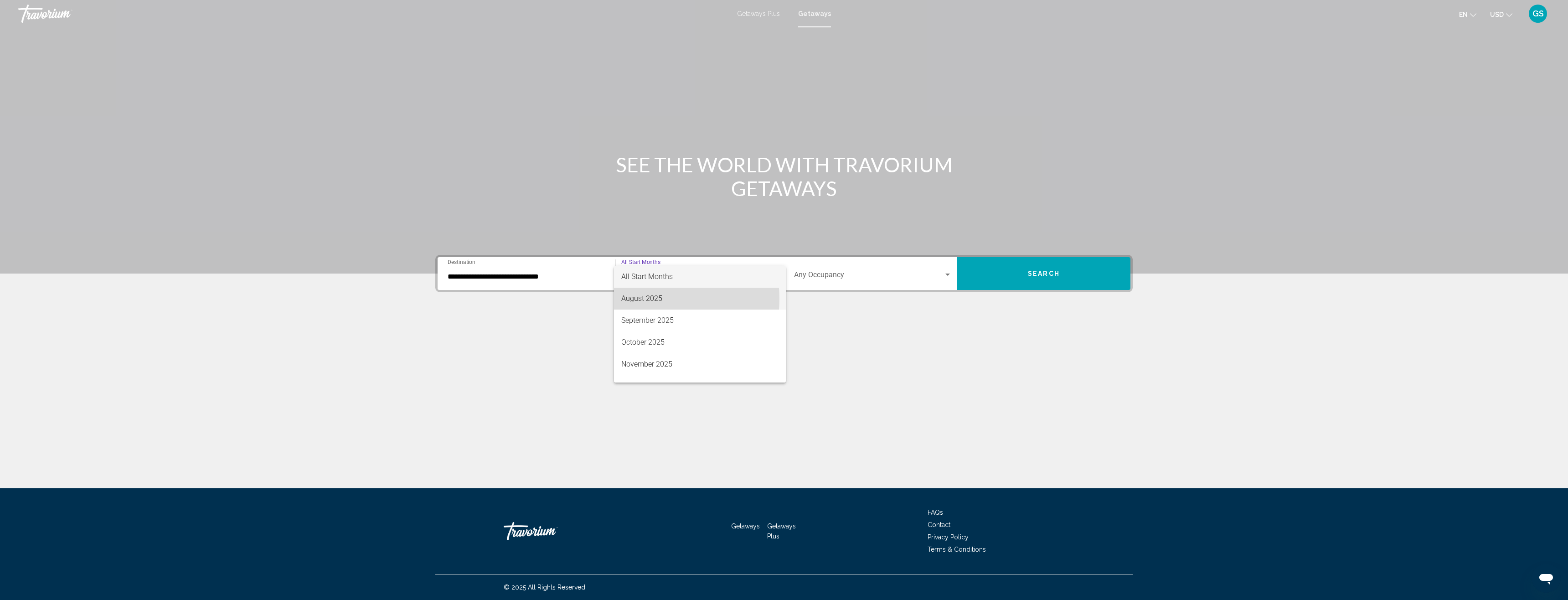 click on "August 2025" at bounding box center (700, 299) 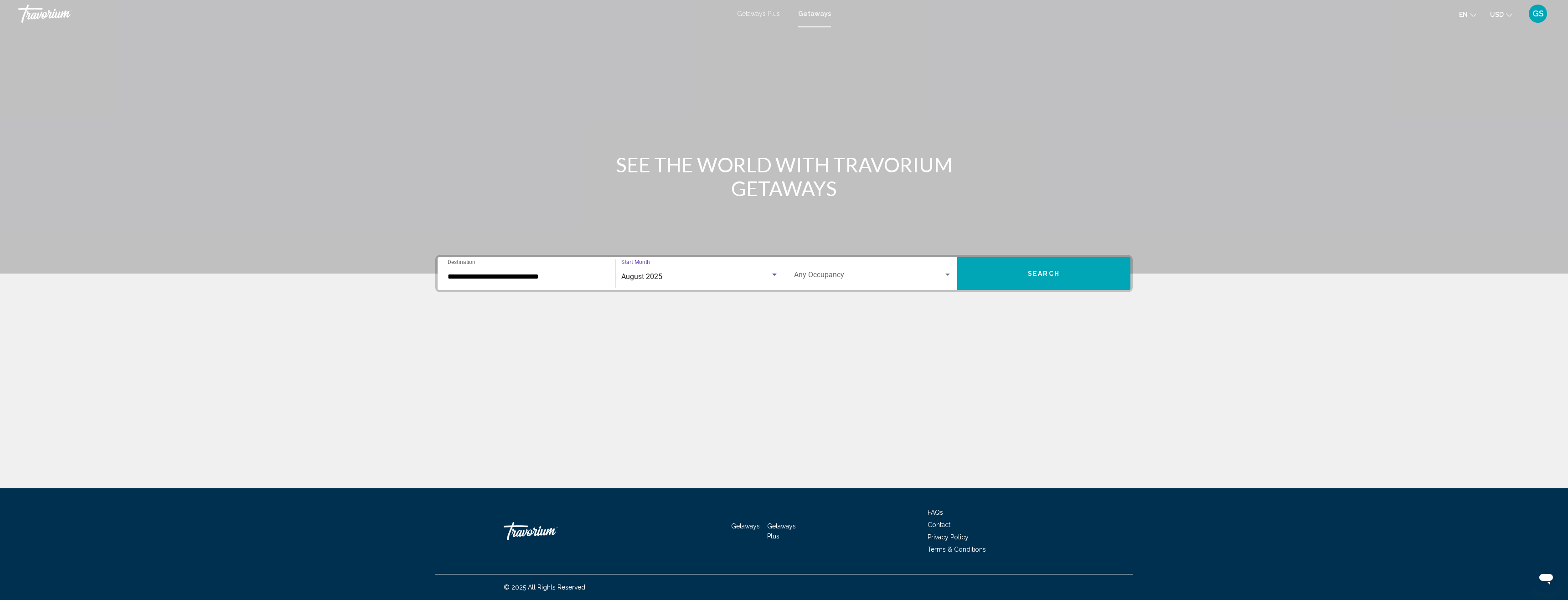 click at bounding box center [869, 277] 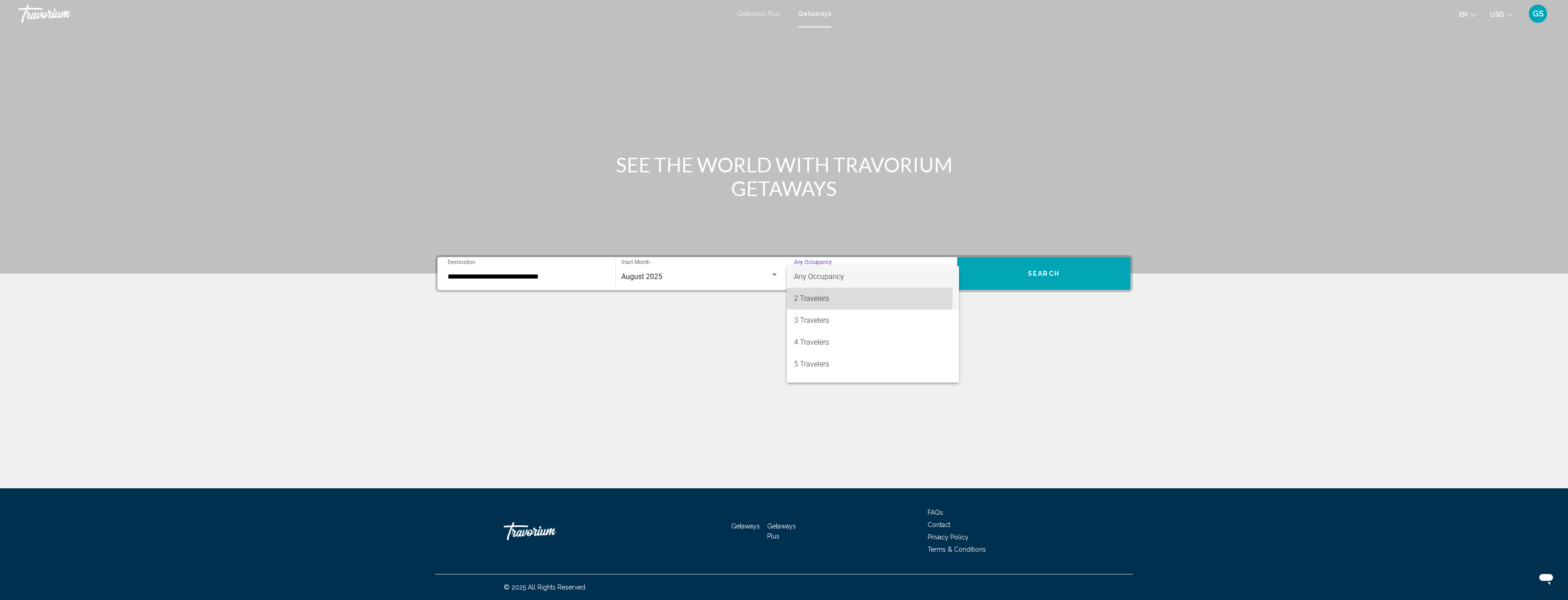 click on "2 Travelers" at bounding box center (873, 299) 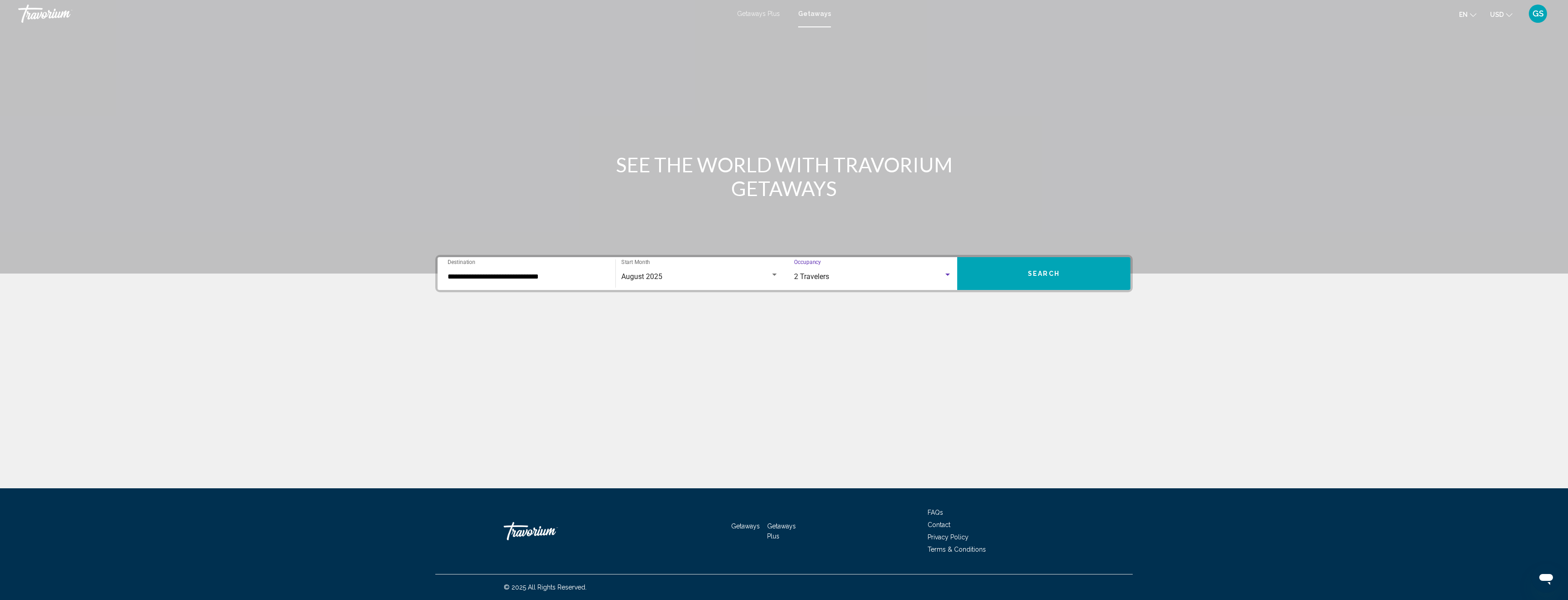 click on "Search" at bounding box center (1044, 274) 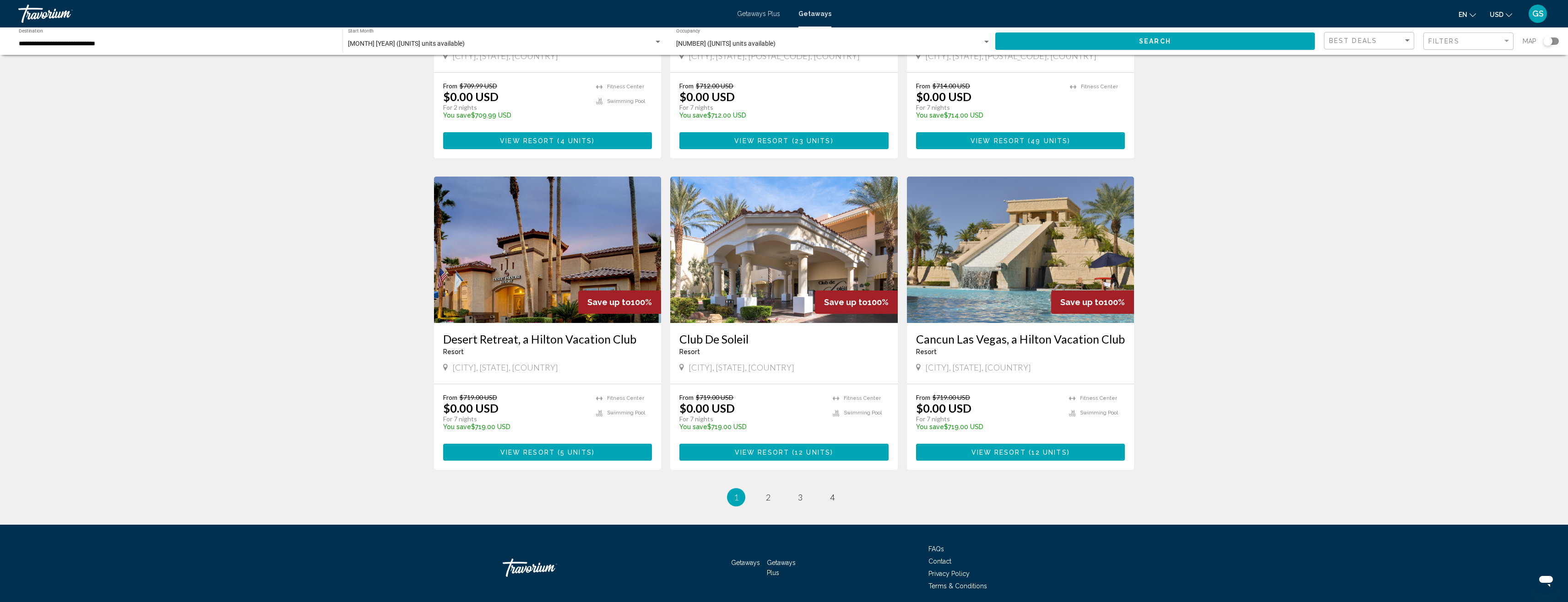 scroll, scrollTop: 915, scrollLeft: 0, axis: vertical 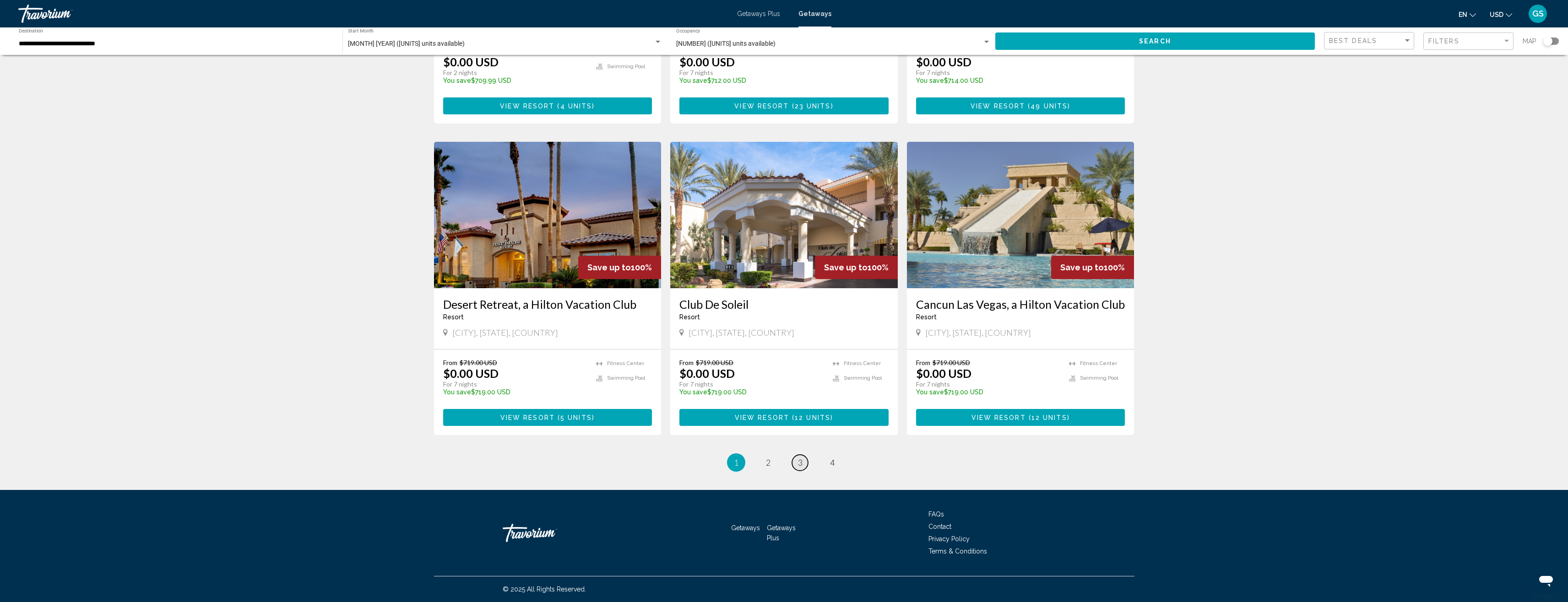 click on "3" at bounding box center (800, 462) 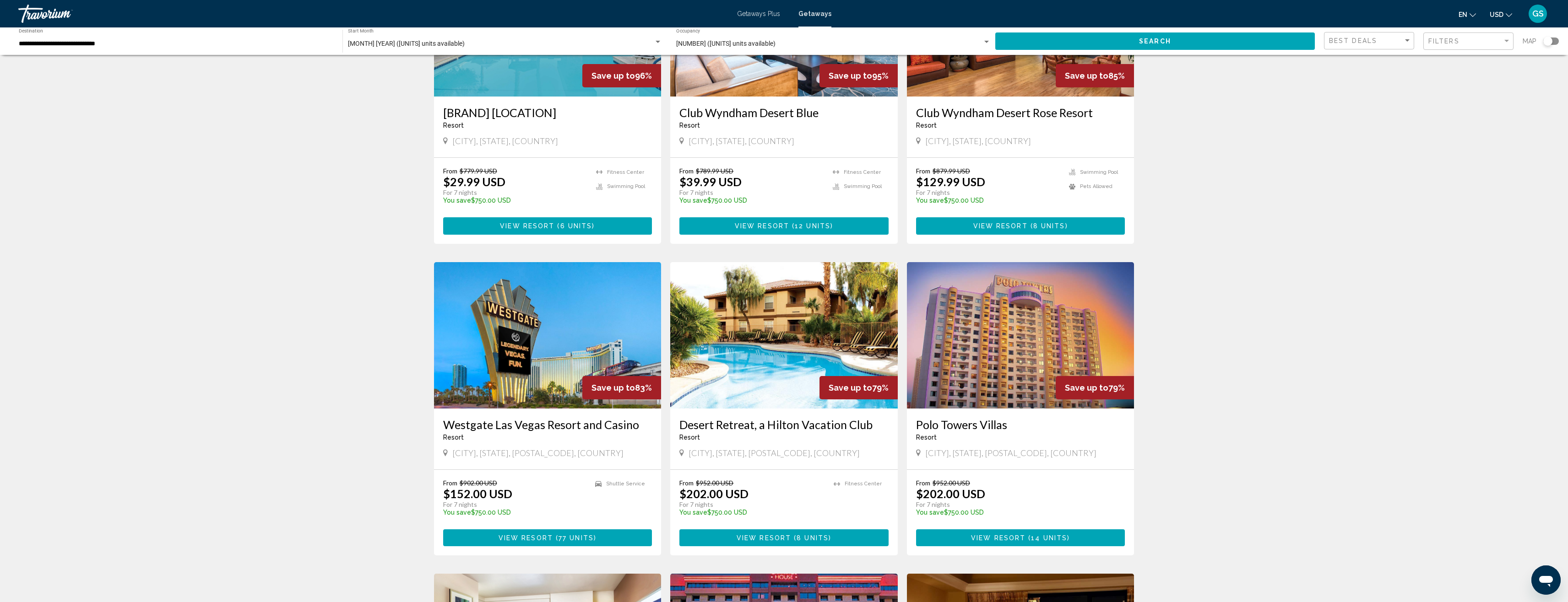 scroll, scrollTop: 549, scrollLeft: 0, axis: vertical 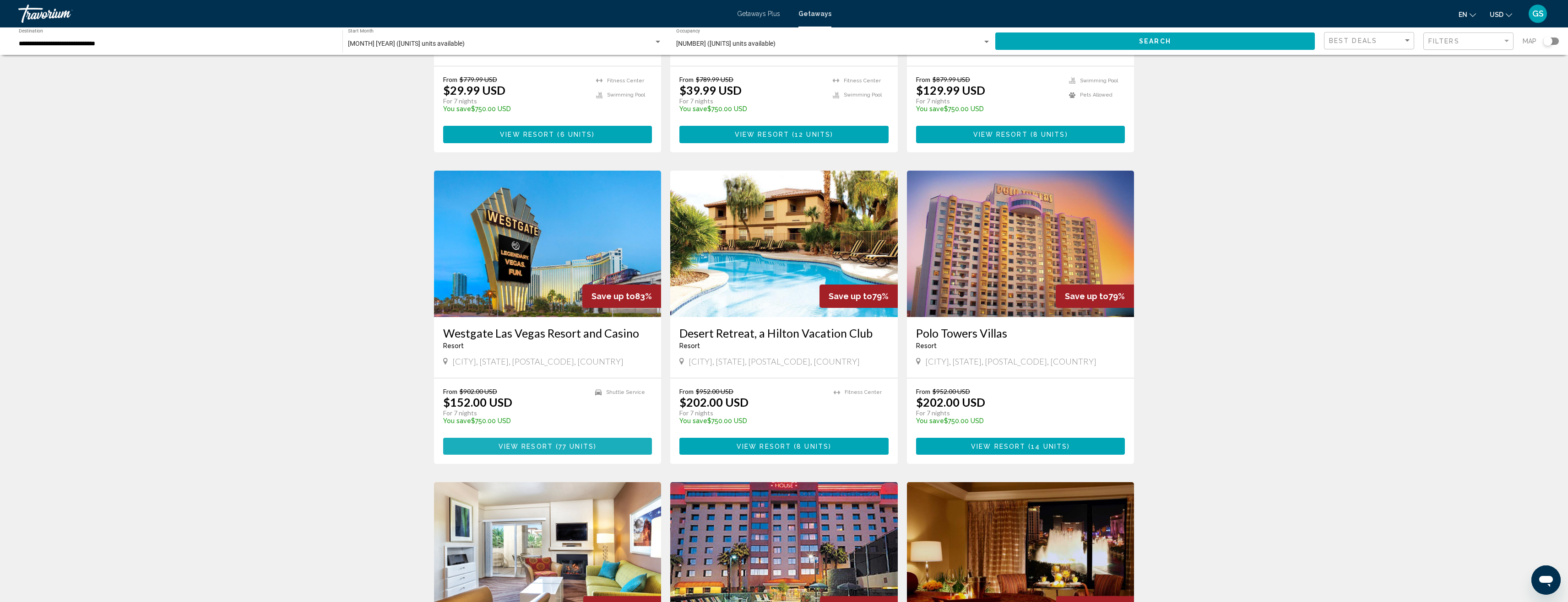 click at bounding box center [554, 446] 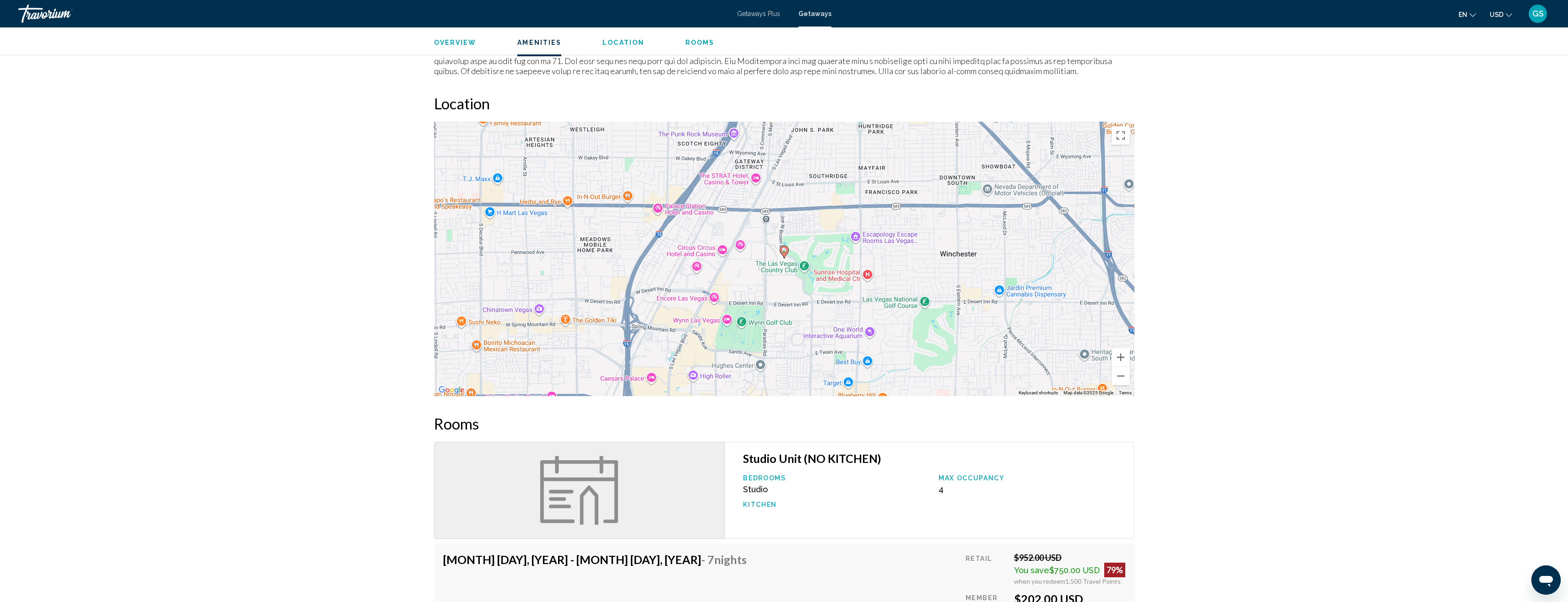 scroll, scrollTop: 640, scrollLeft: 0, axis: vertical 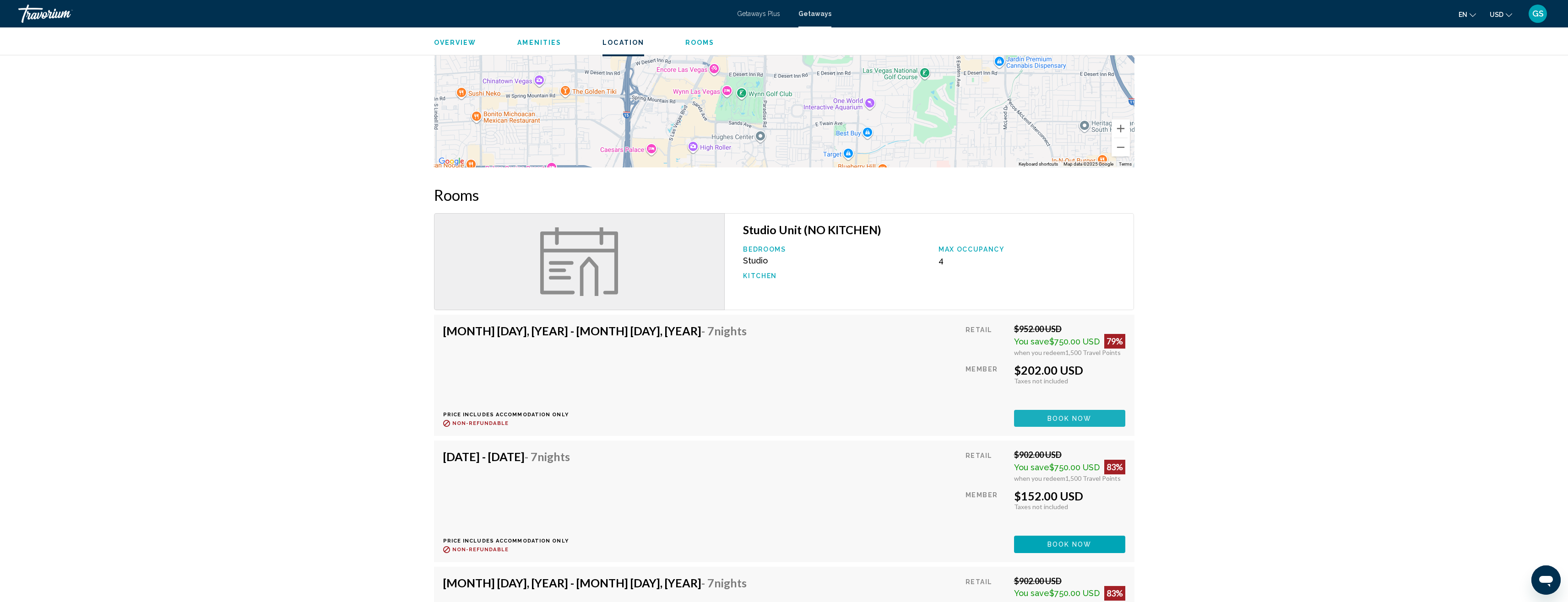 click on "Book now" at bounding box center [1069, 419] 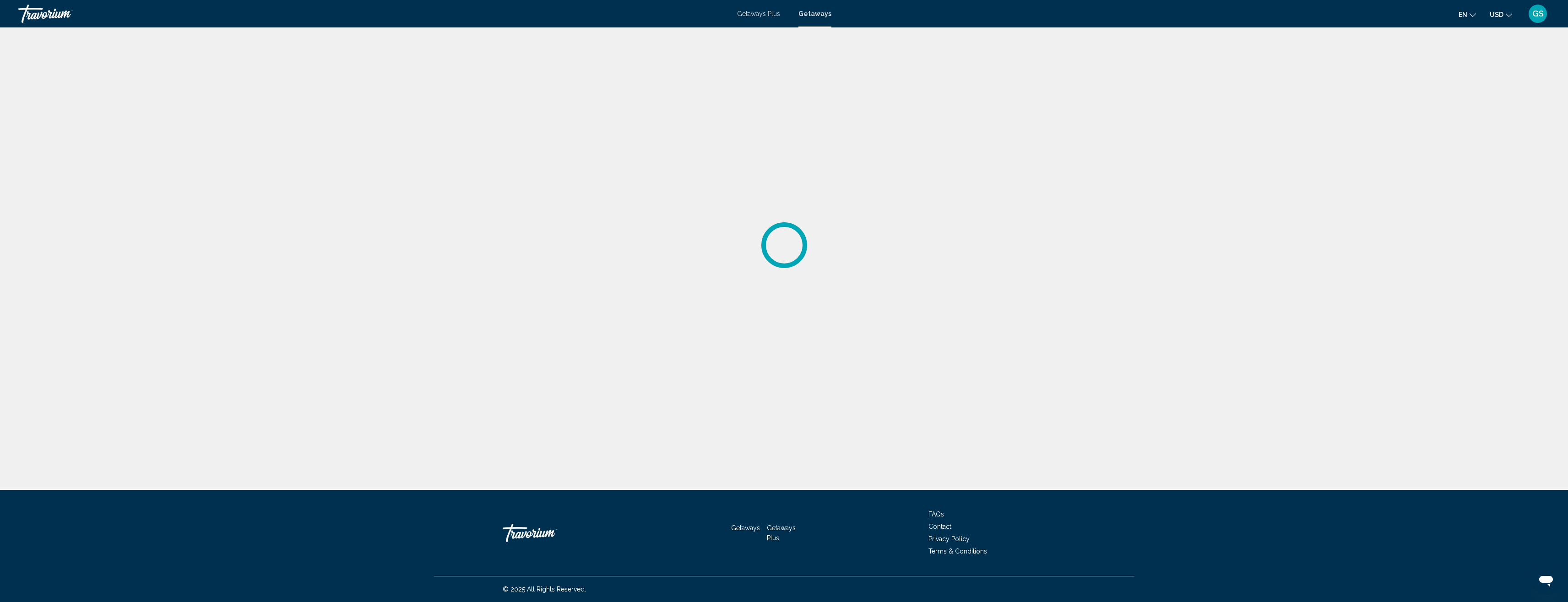 scroll, scrollTop: 0, scrollLeft: 0, axis: both 